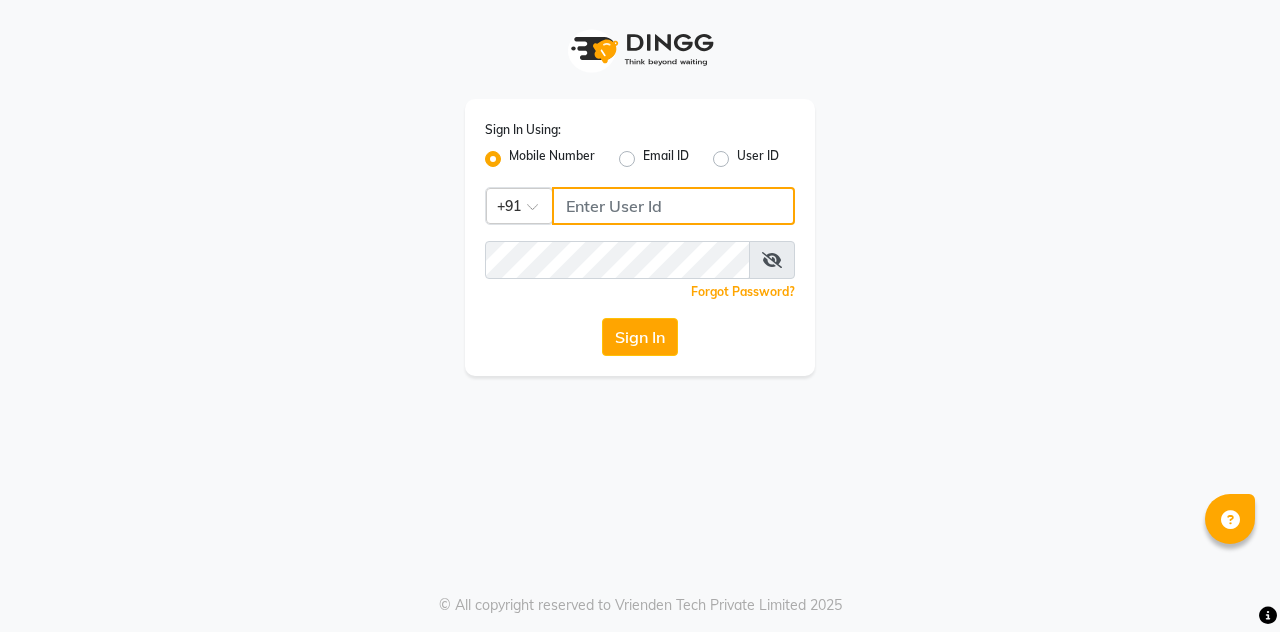 click 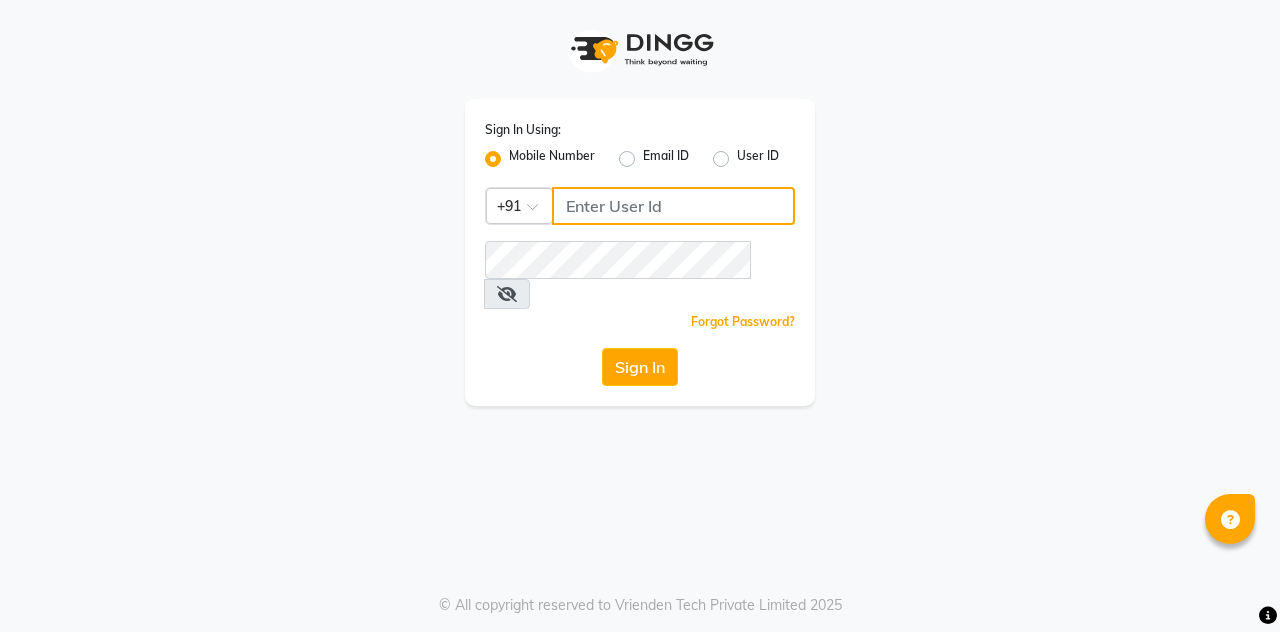 scroll, scrollTop: 0, scrollLeft: 0, axis: both 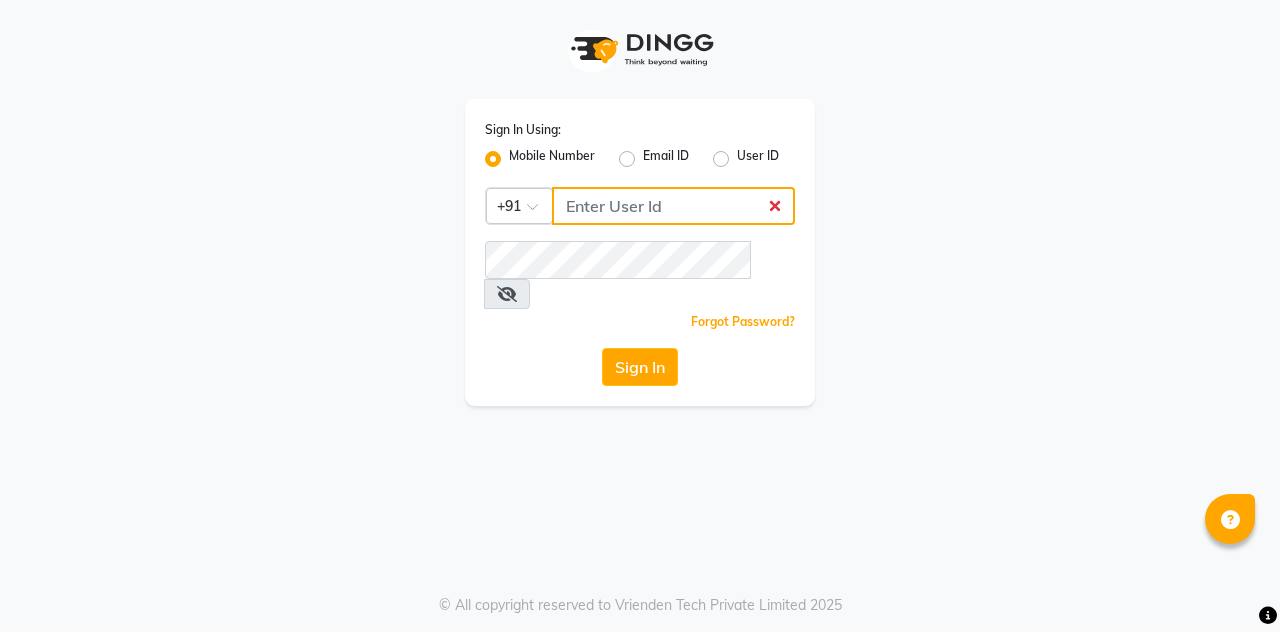 type on "7400099777" 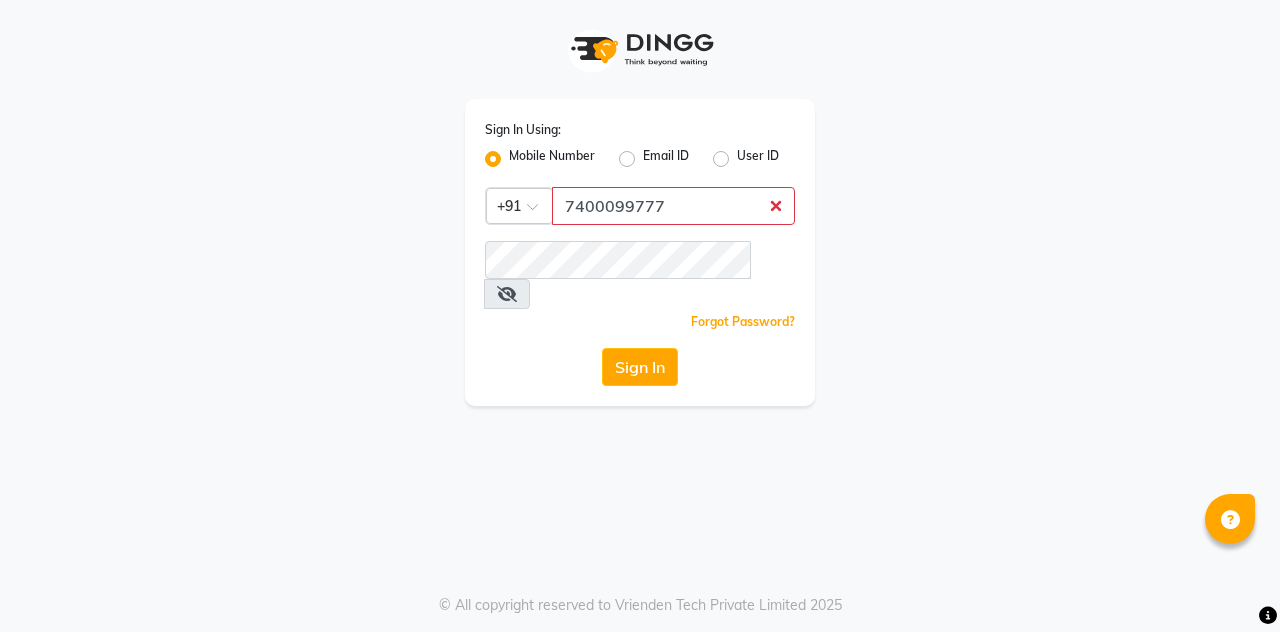 click on "Sign In" 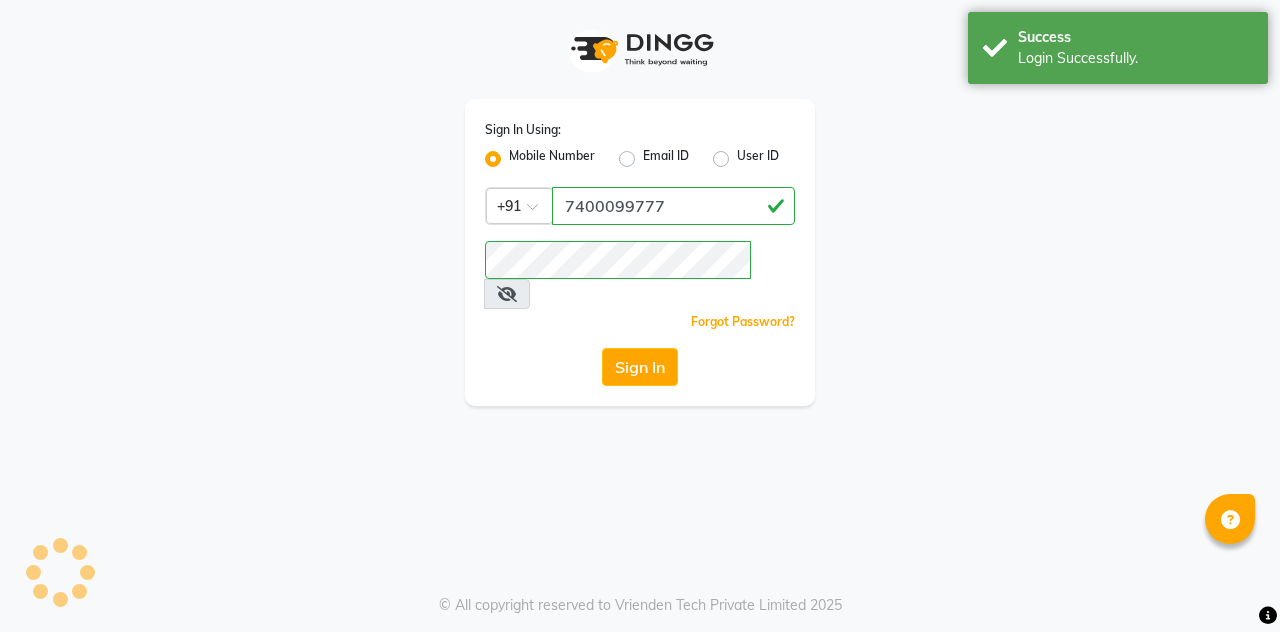 click on "Sign In" 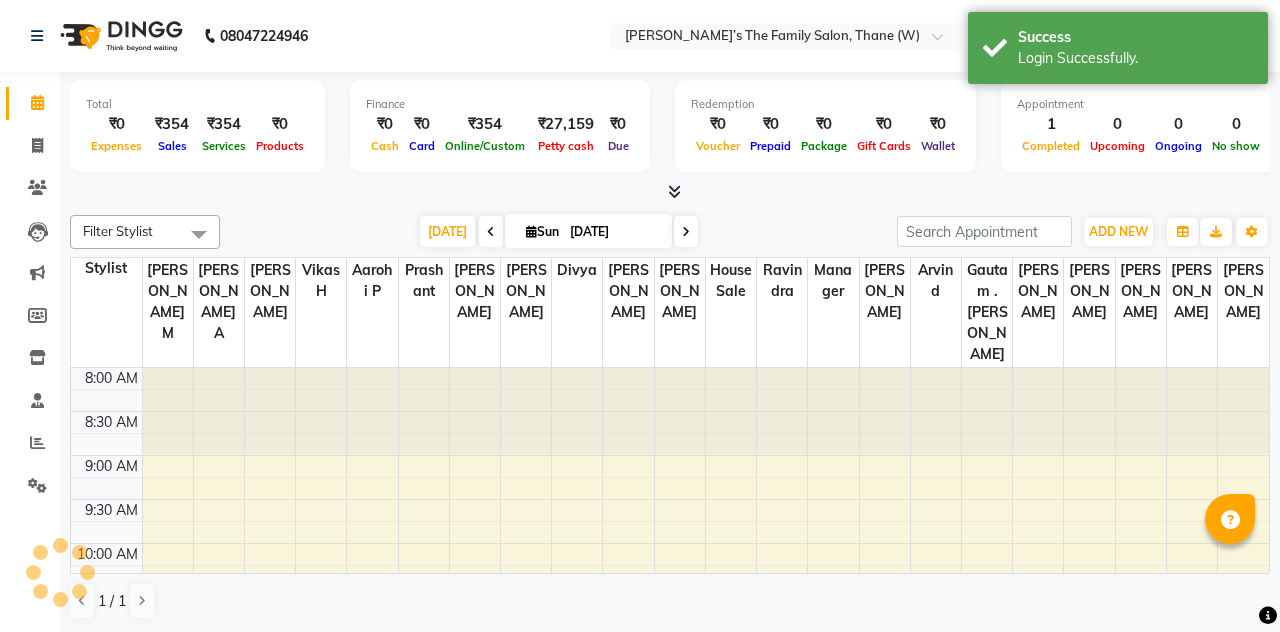 select on "en" 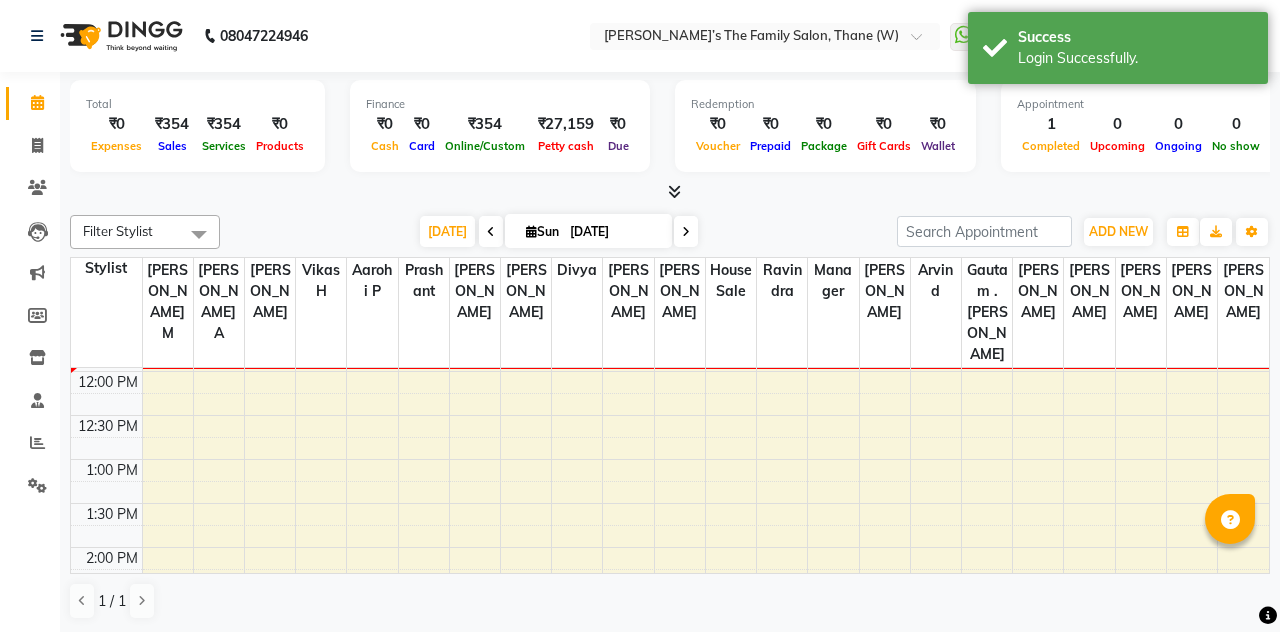 scroll, scrollTop: 348, scrollLeft: 0, axis: vertical 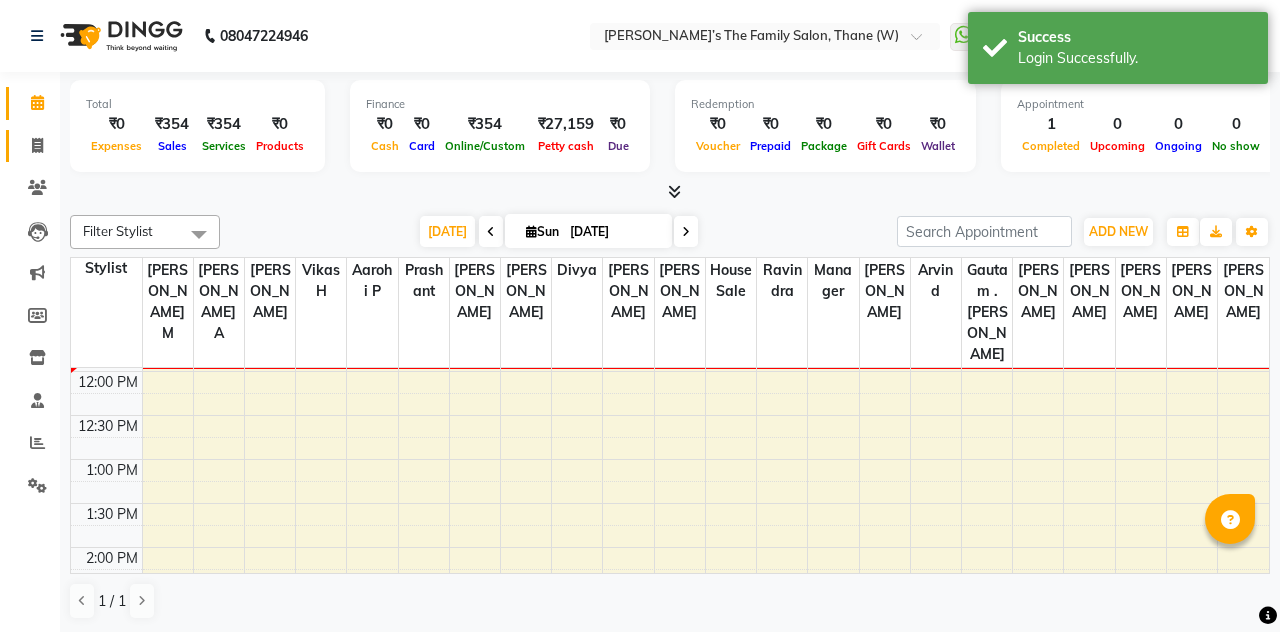 click 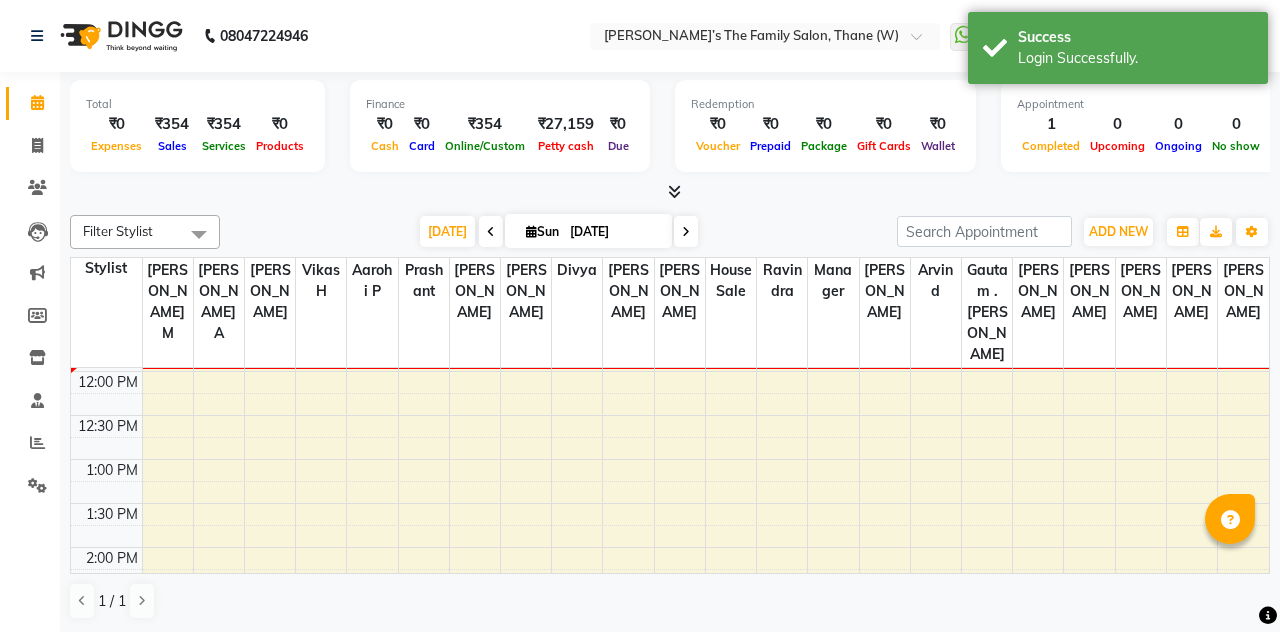 select on "service" 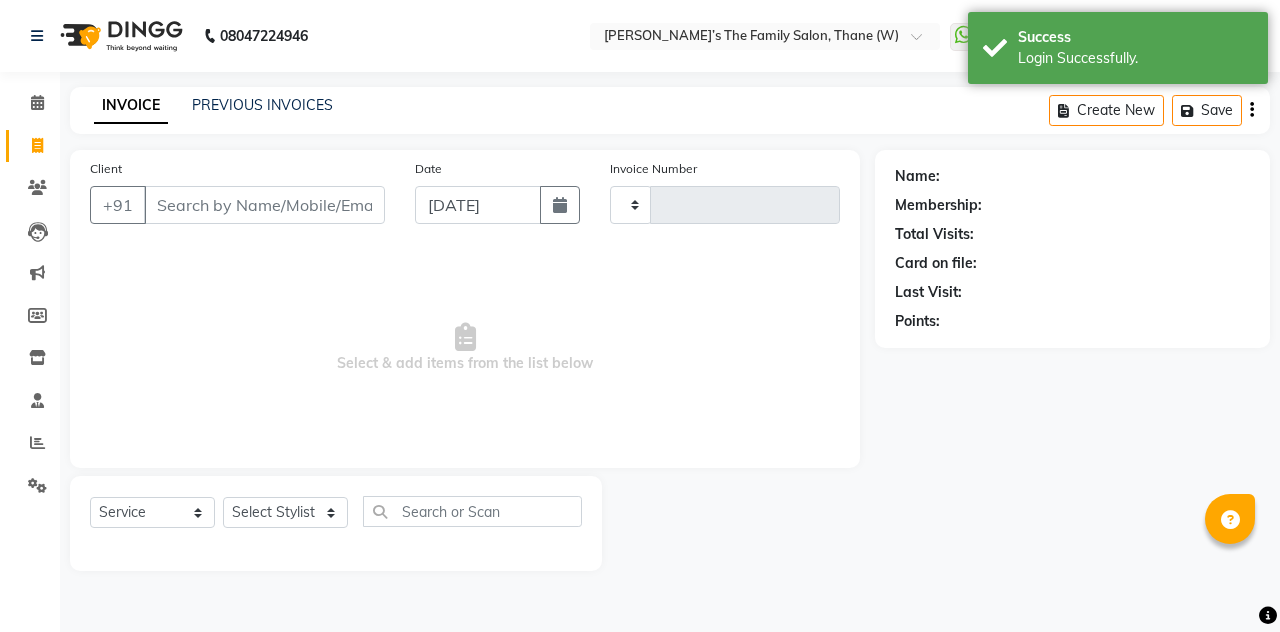 type on "2164" 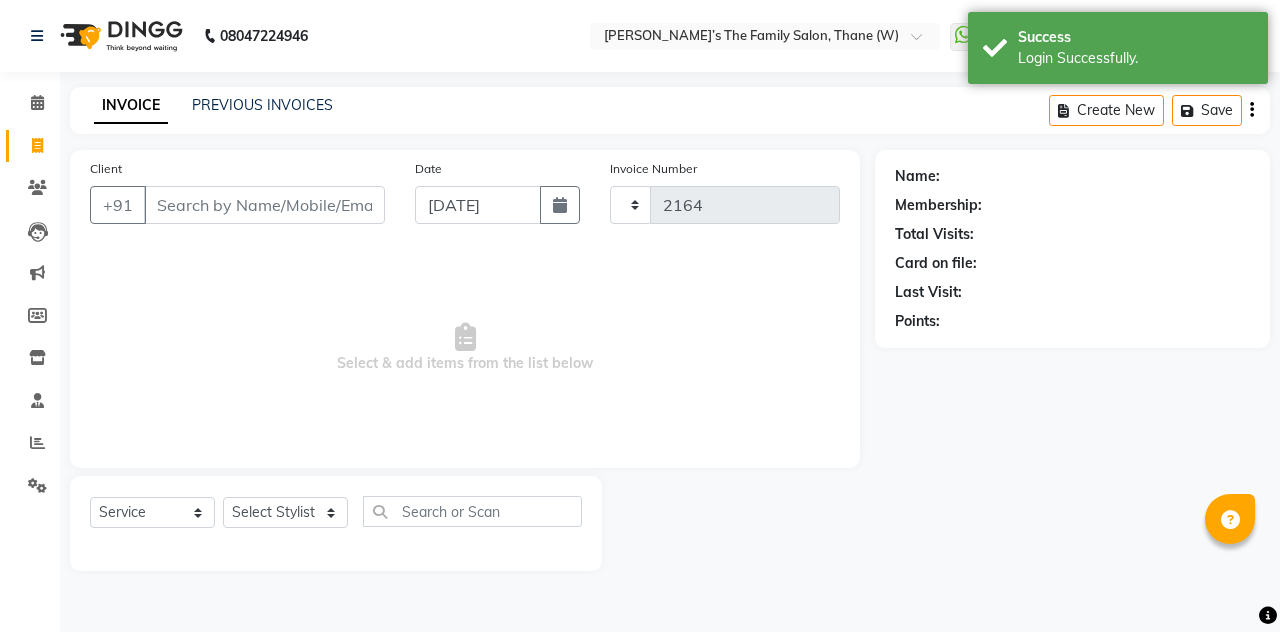 select on "8004" 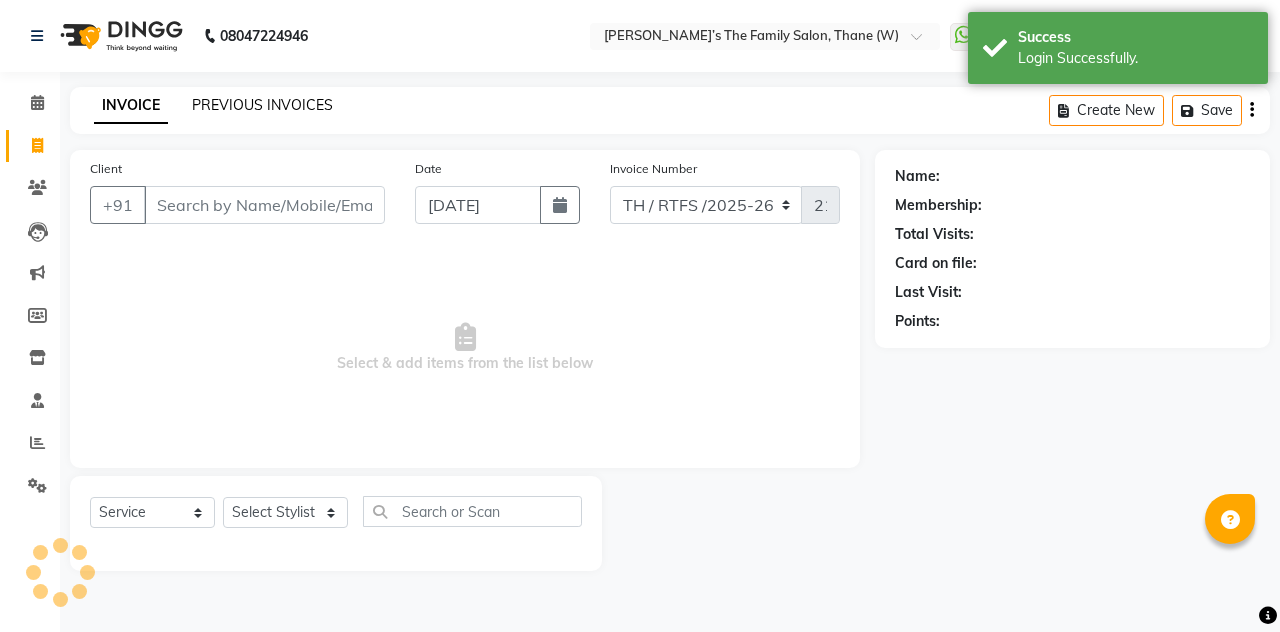 click on "PREVIOUS INVOICES" 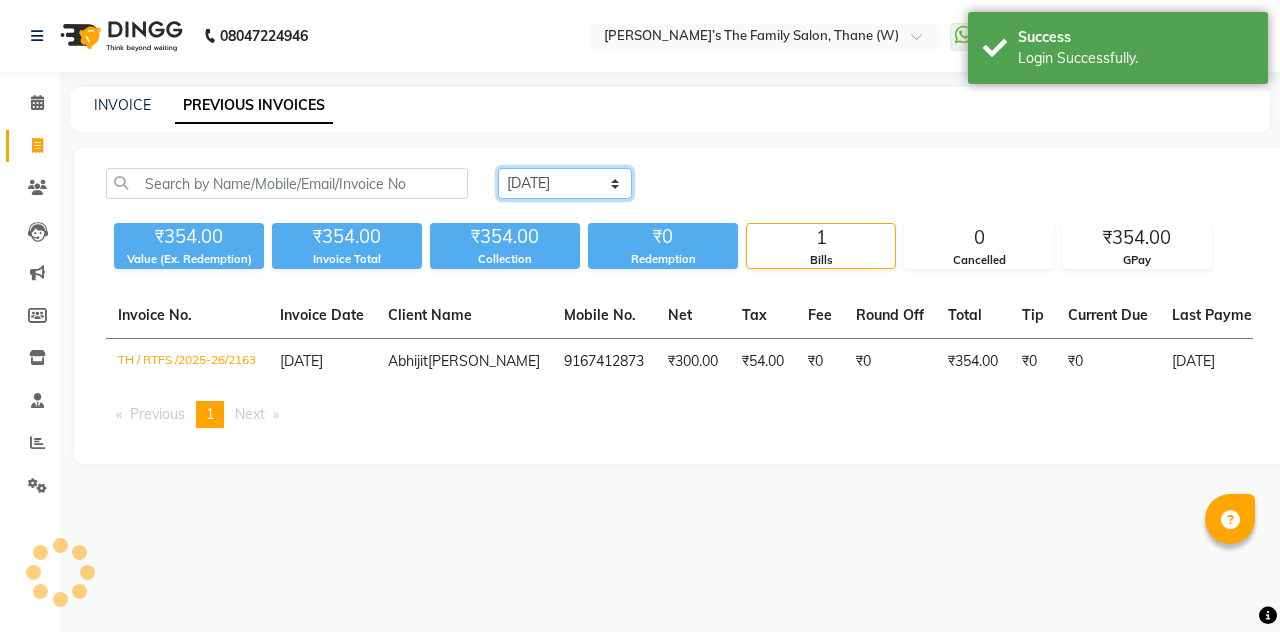 click on "Today Yesterday Custom Range" 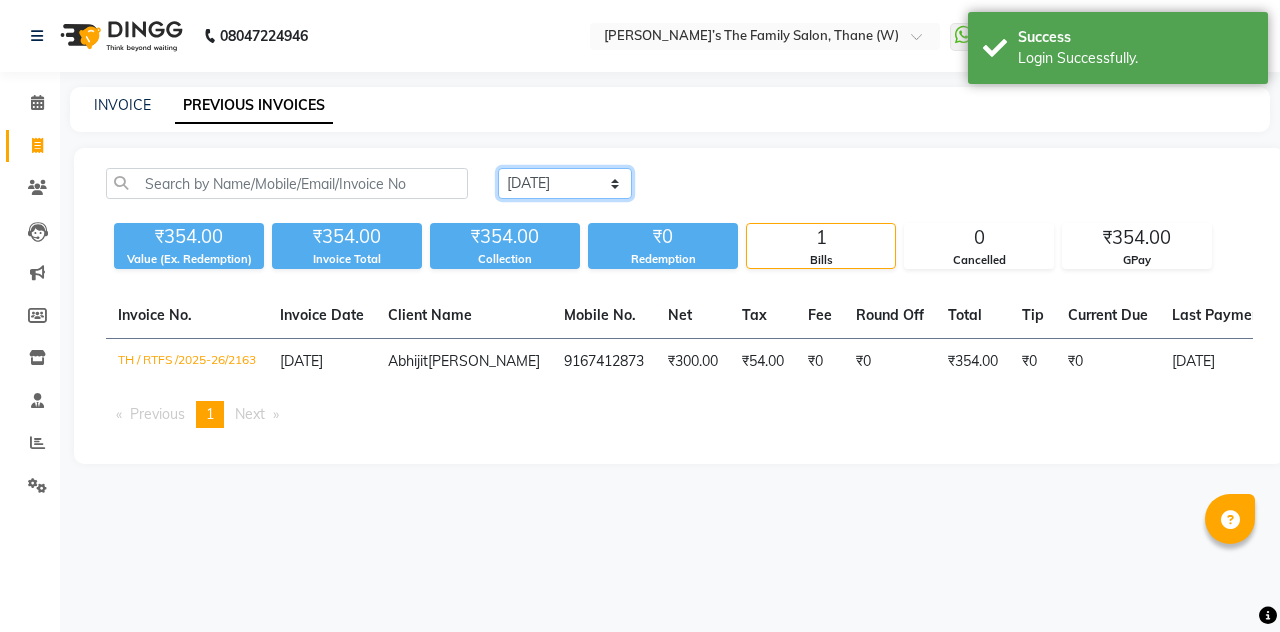 select on "yesterday" 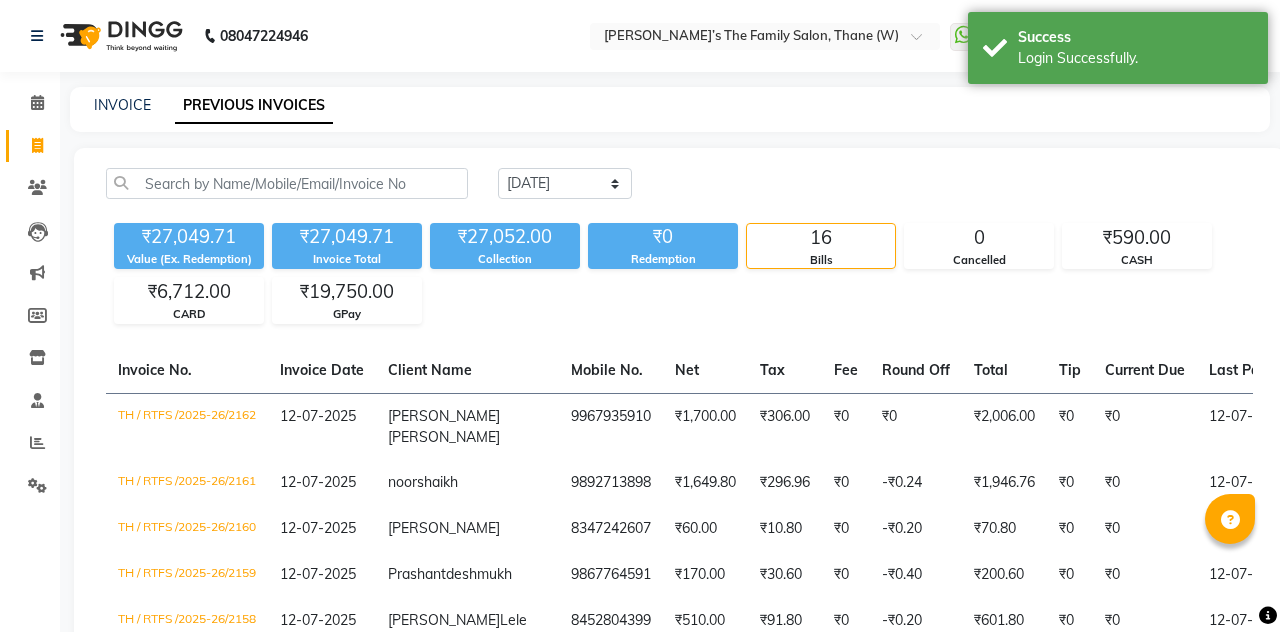 select on "service" 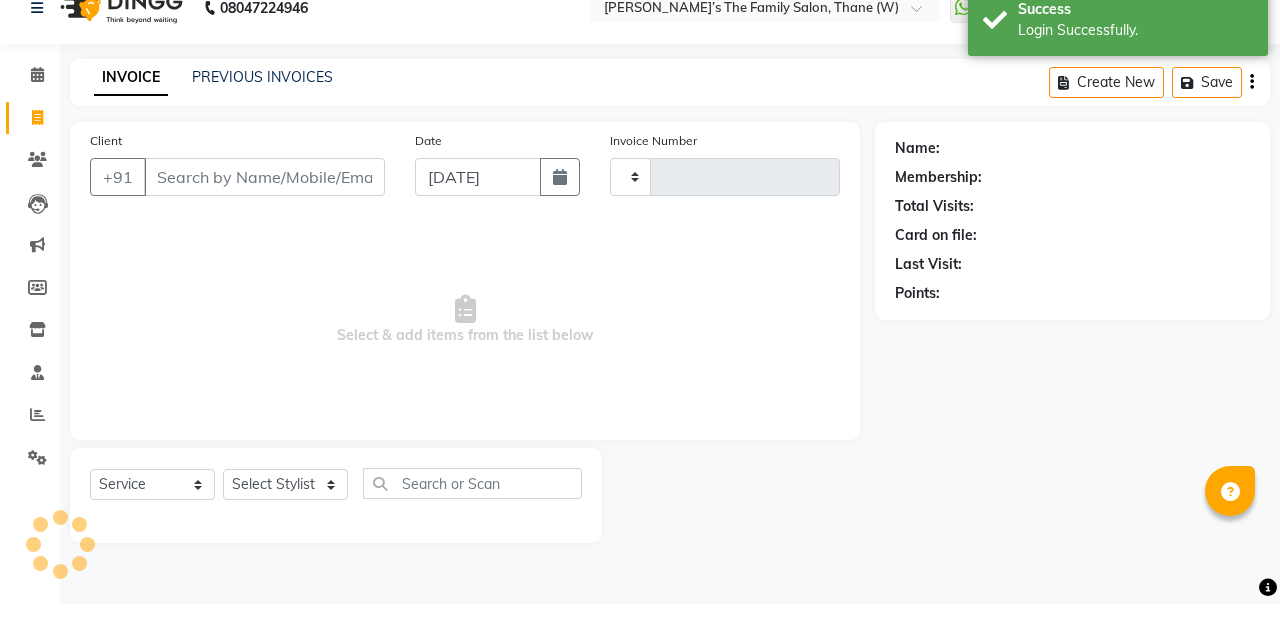 type on "2164" 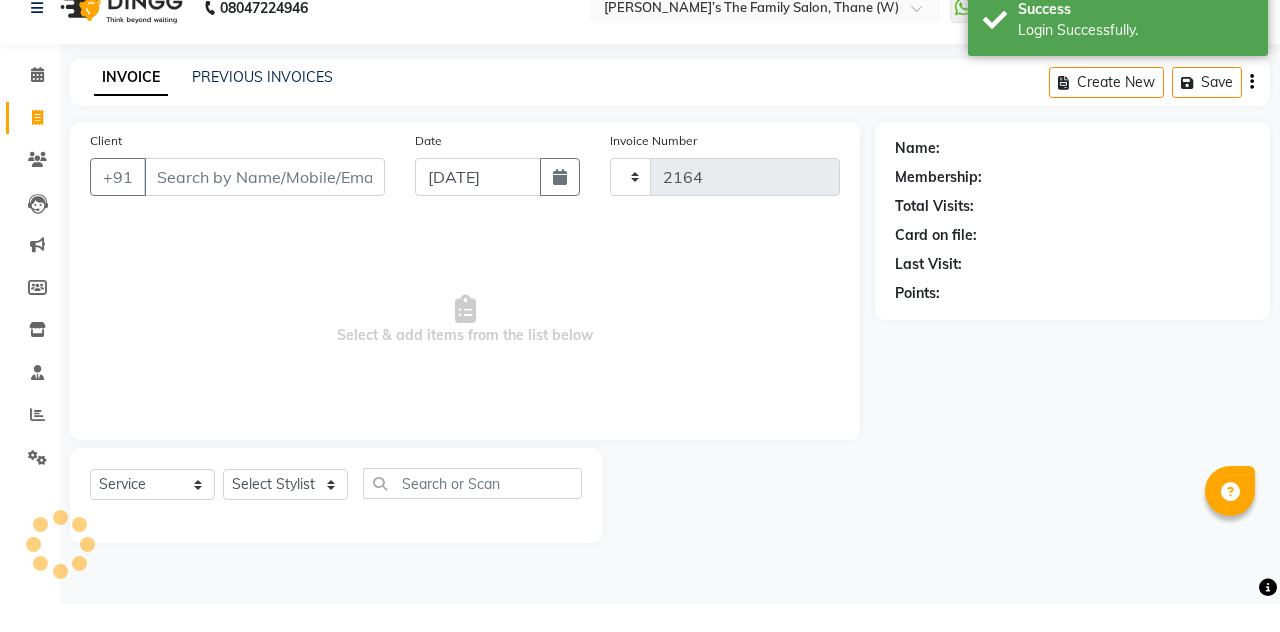 select on "8004" 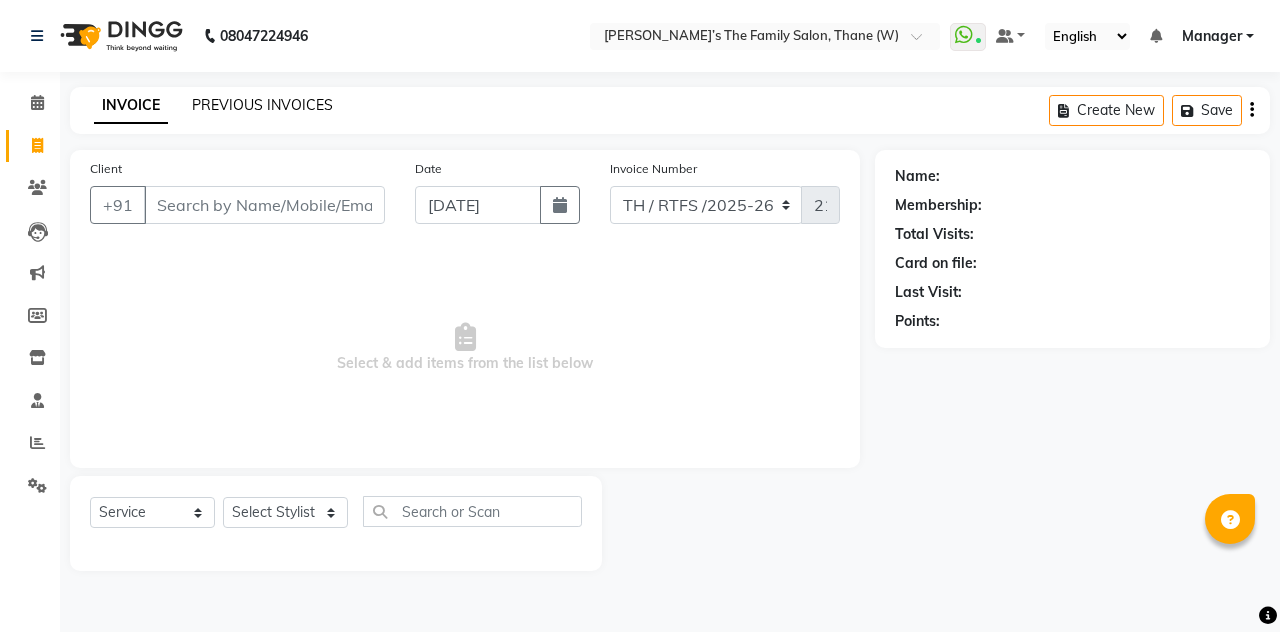 click on "PREVIOUS INVOICES" 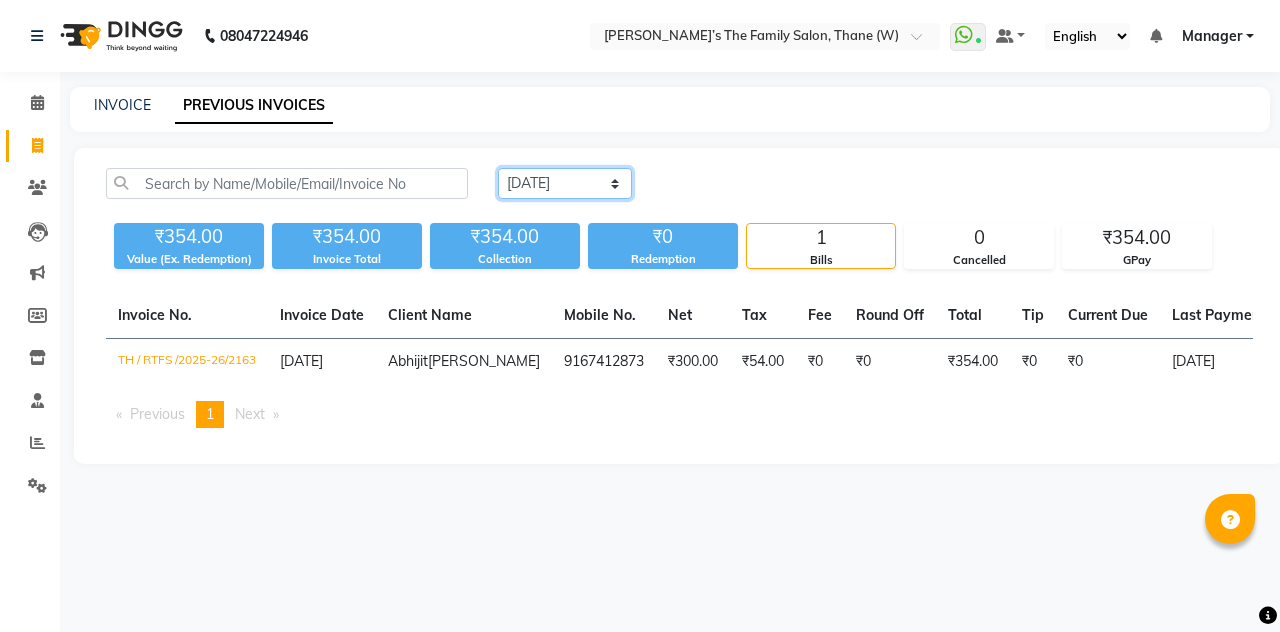click on "Today Yesterday Custom Range" 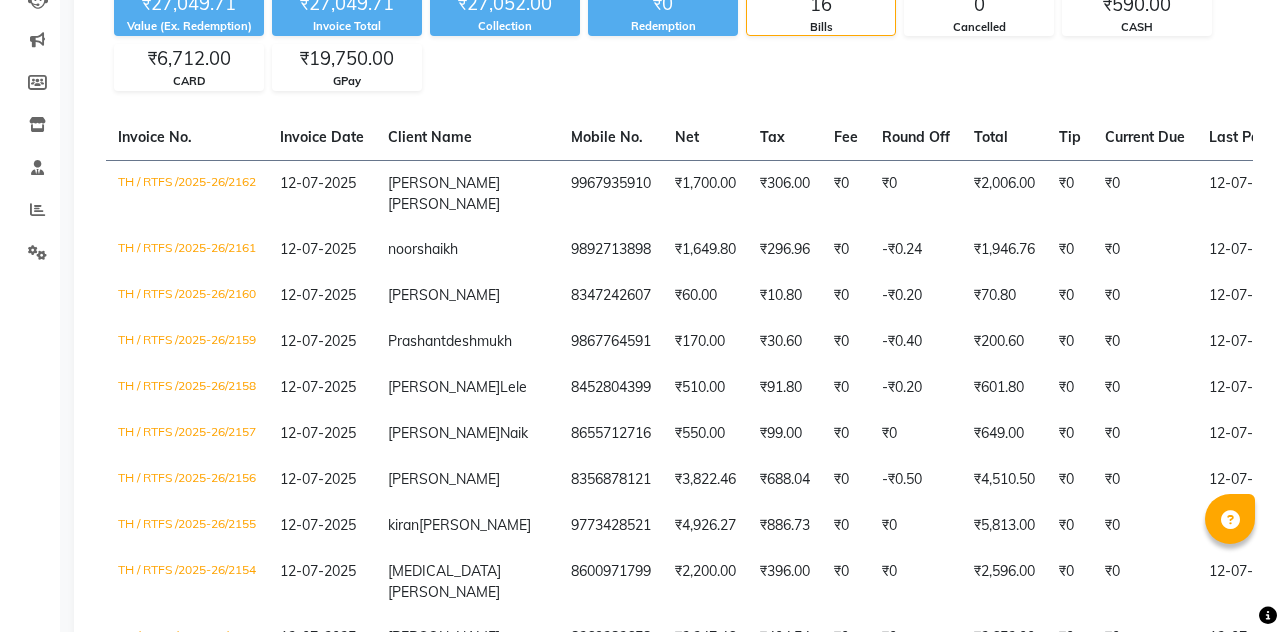 scroll, scrollTop: 0, scrollLeft: 0, axis: both 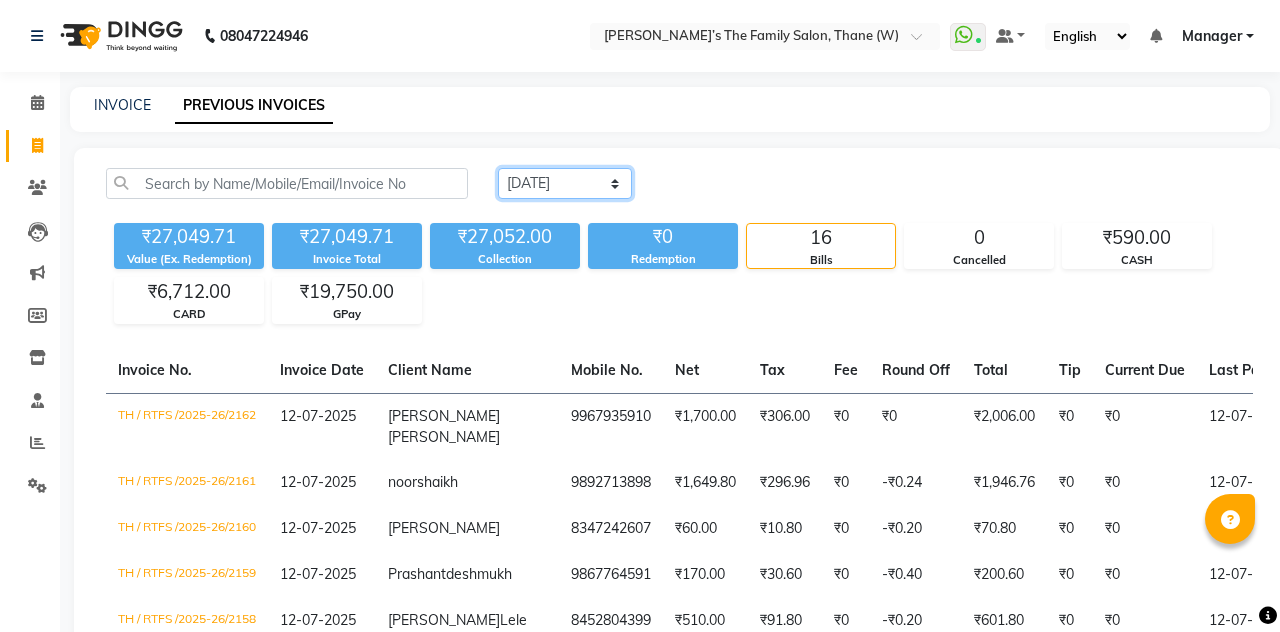 click on "Today Yesterday Custom Range" 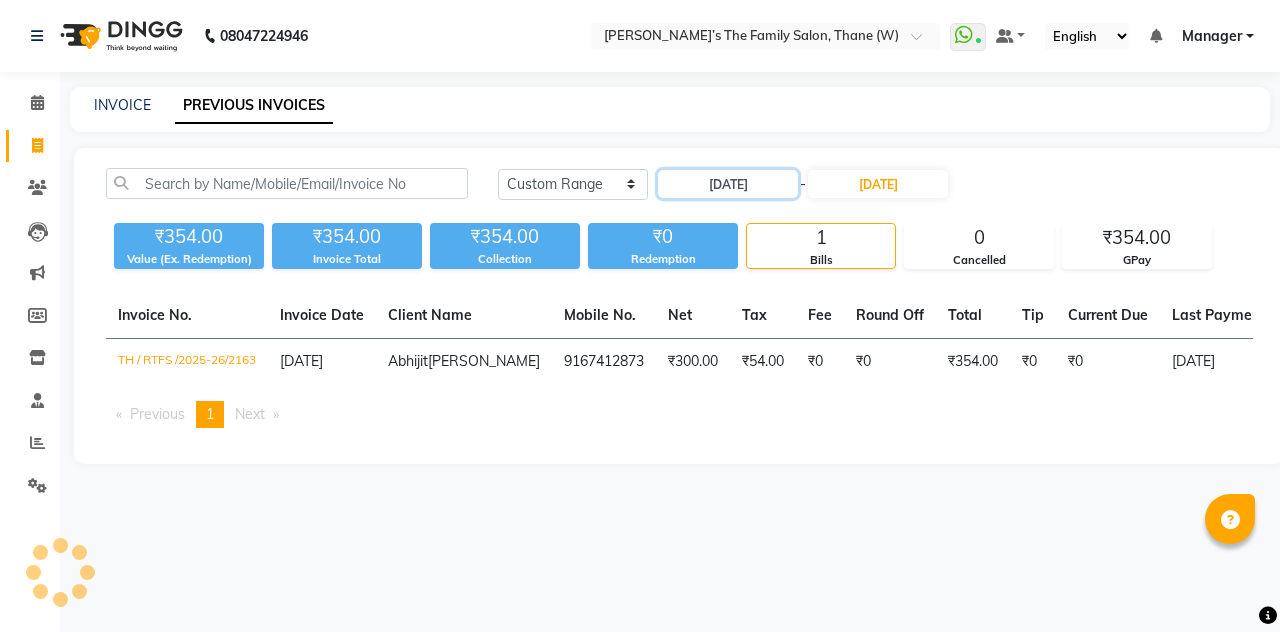 click on "[DATE]" 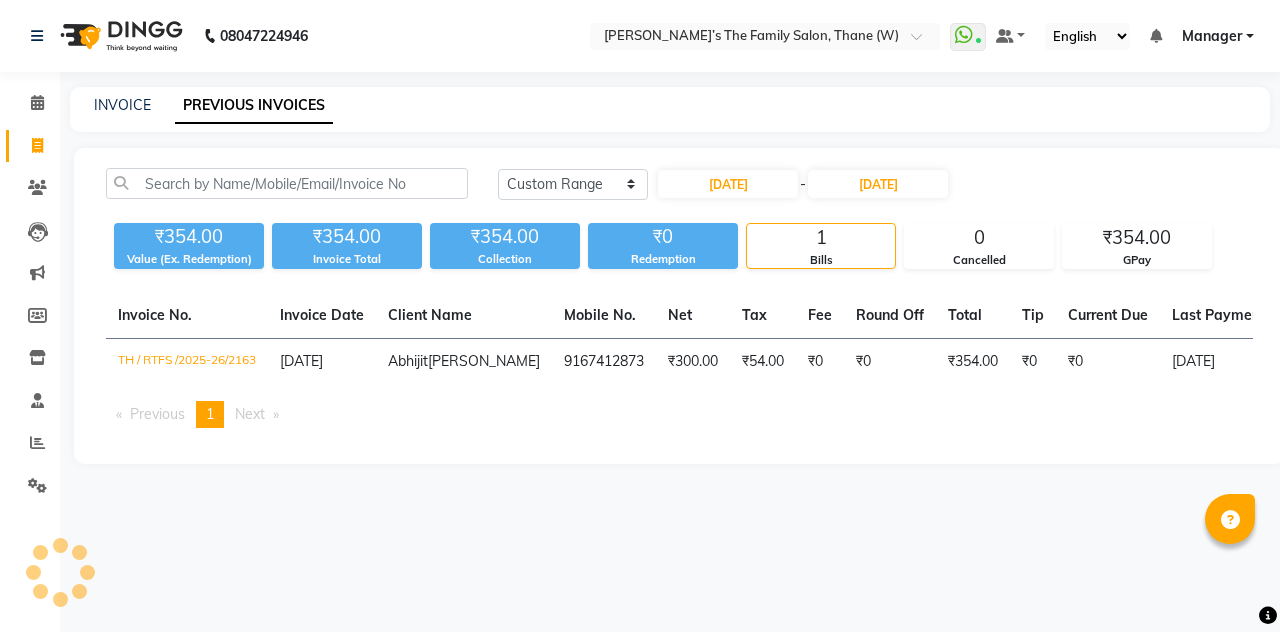 select on "7" 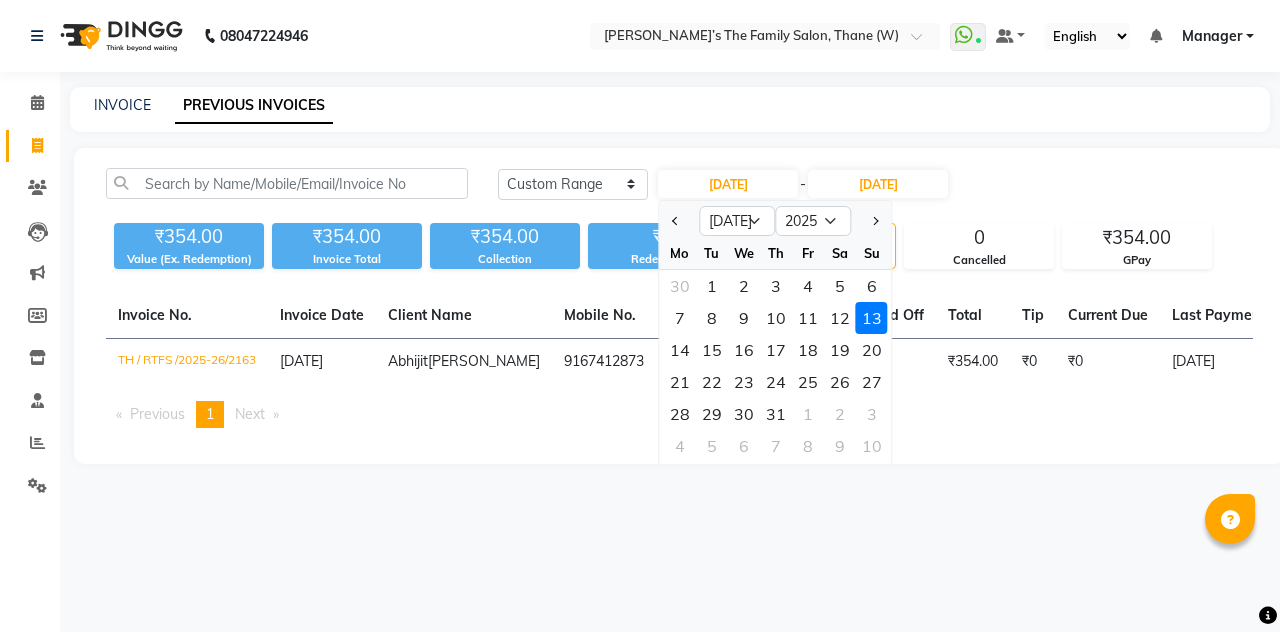 click on "11" 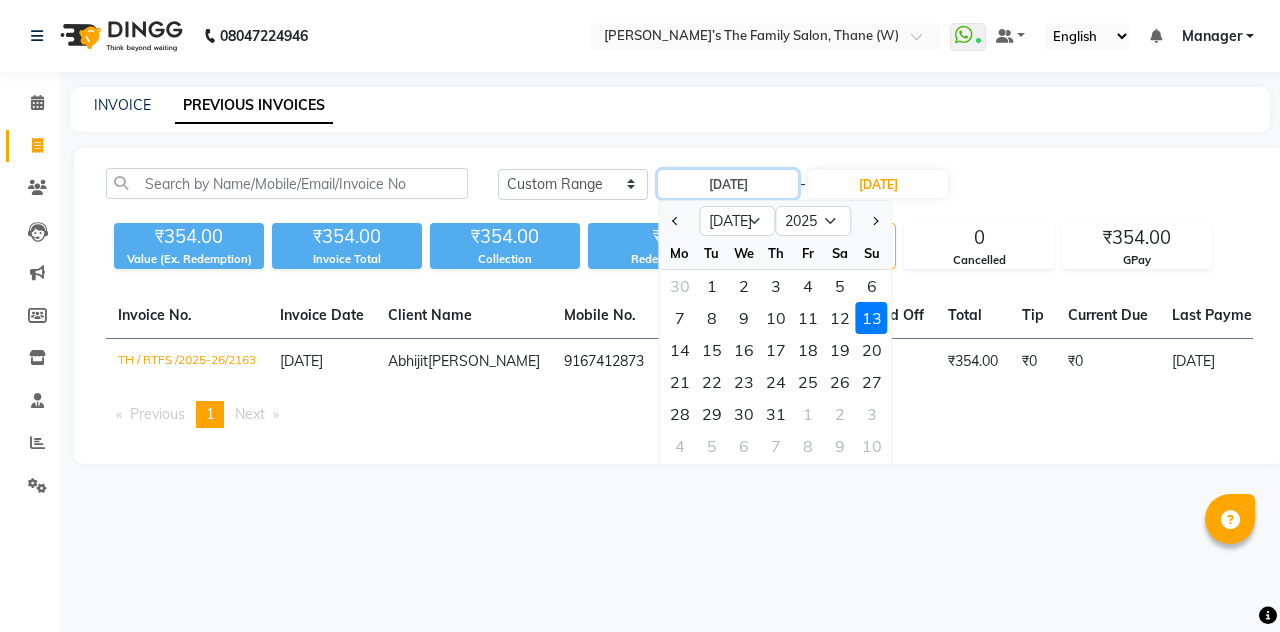type on "[DATE]" 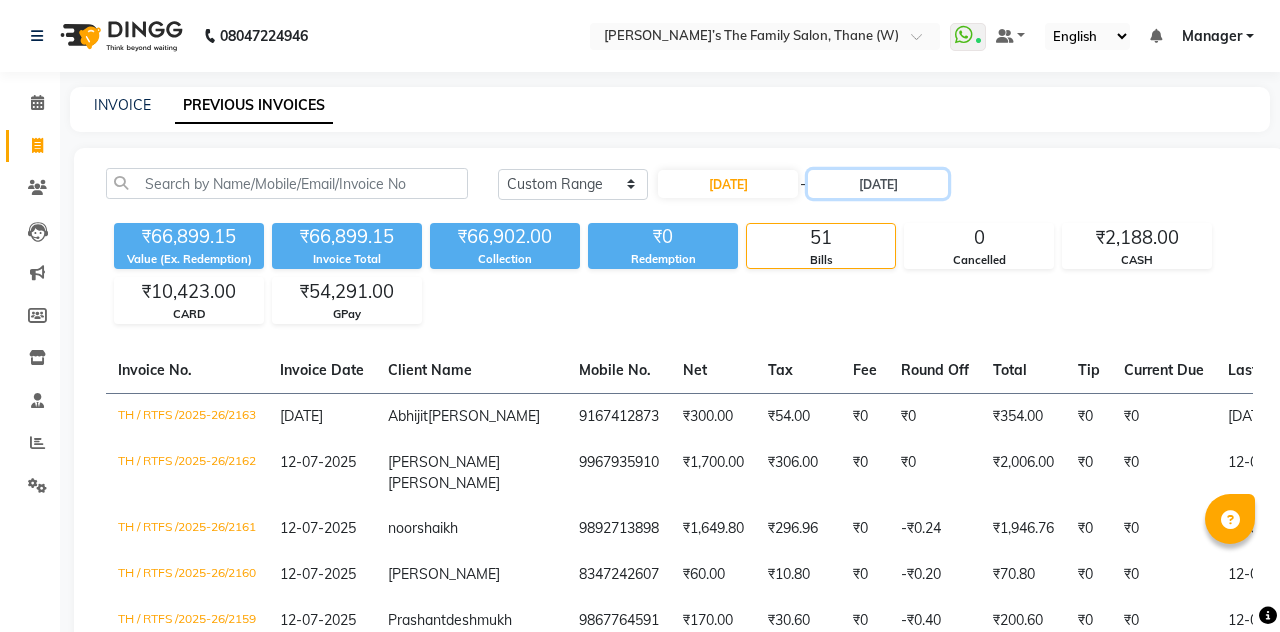 click on "[DATE]" 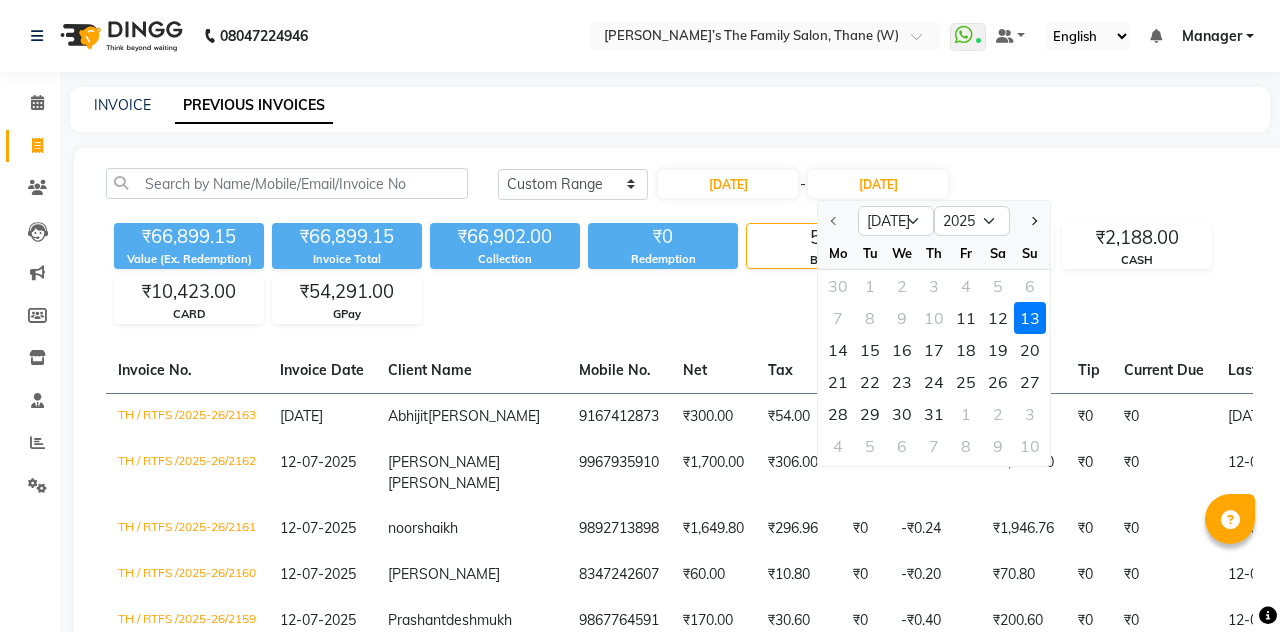 click on "11" 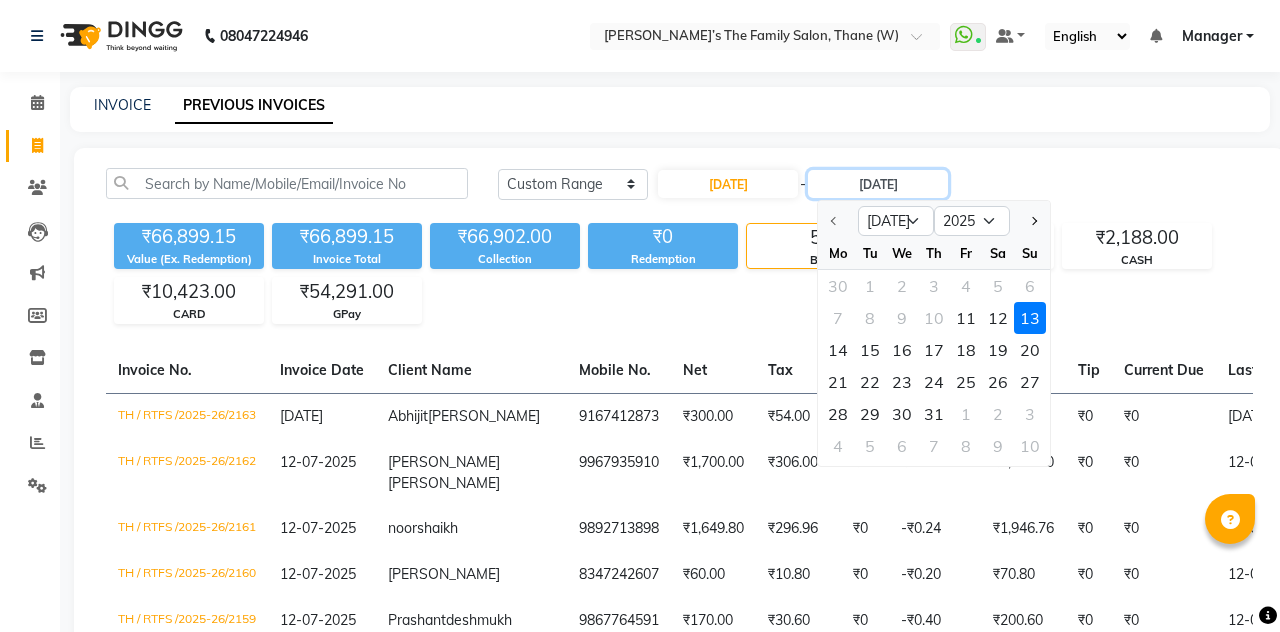 type on "[DATE]" 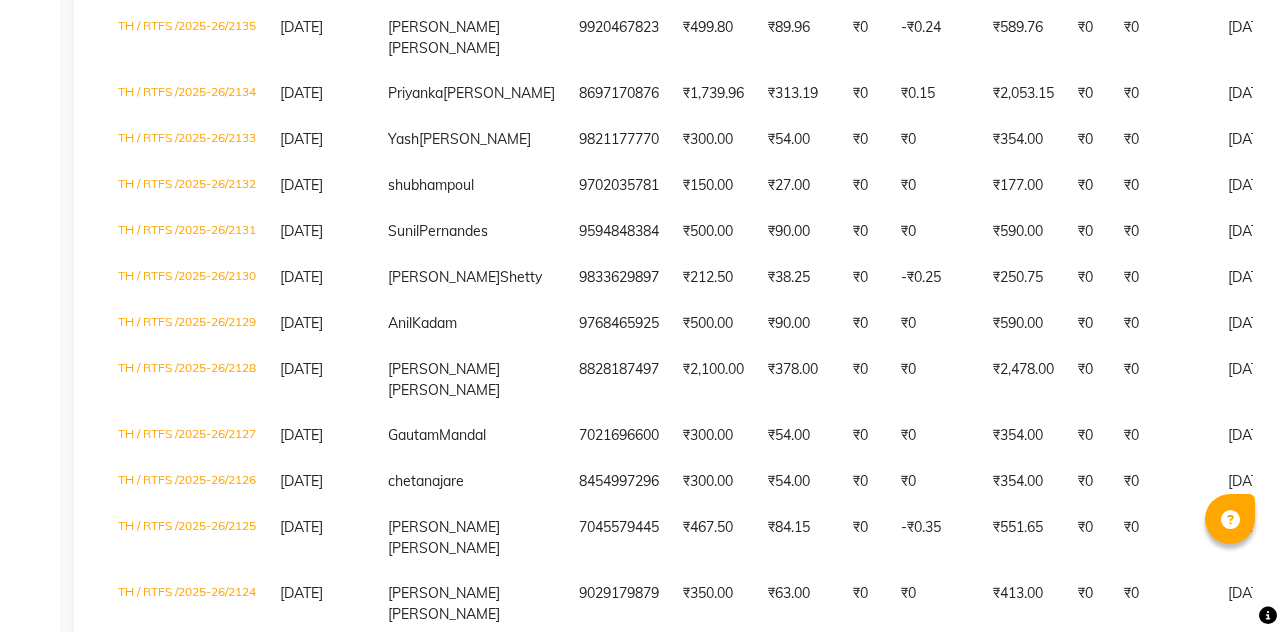 scroll, scrollTop: 945, scrollLeft: 0, axis: vertical 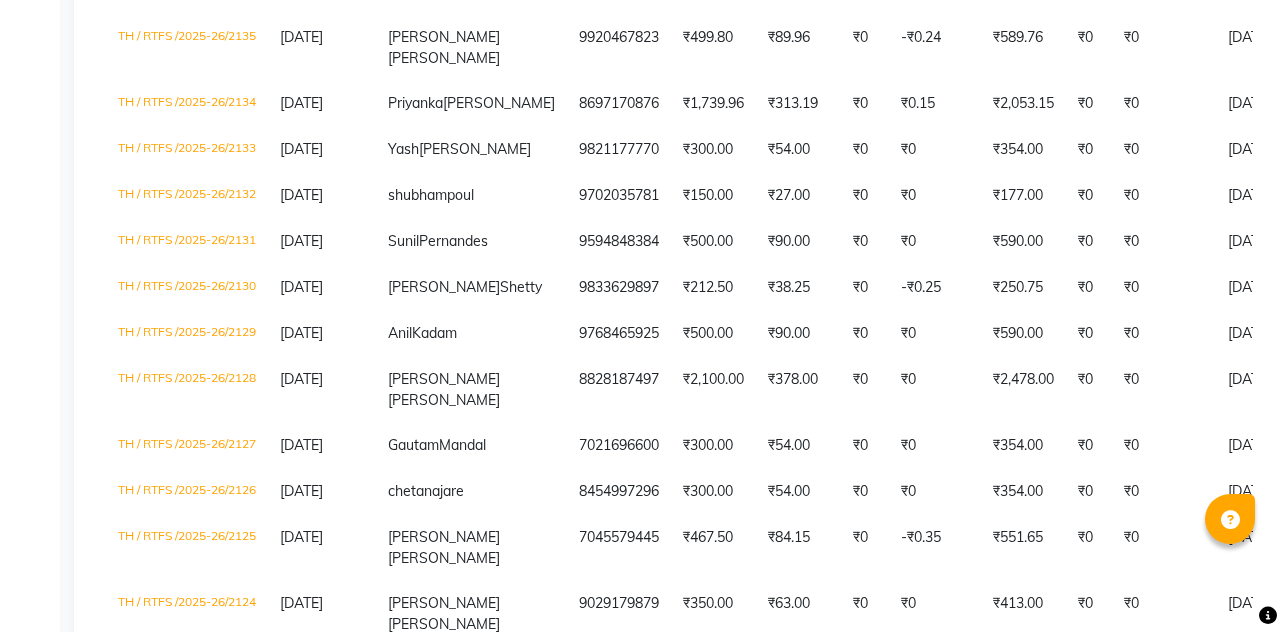 click on "Priyanka  Shetkar" 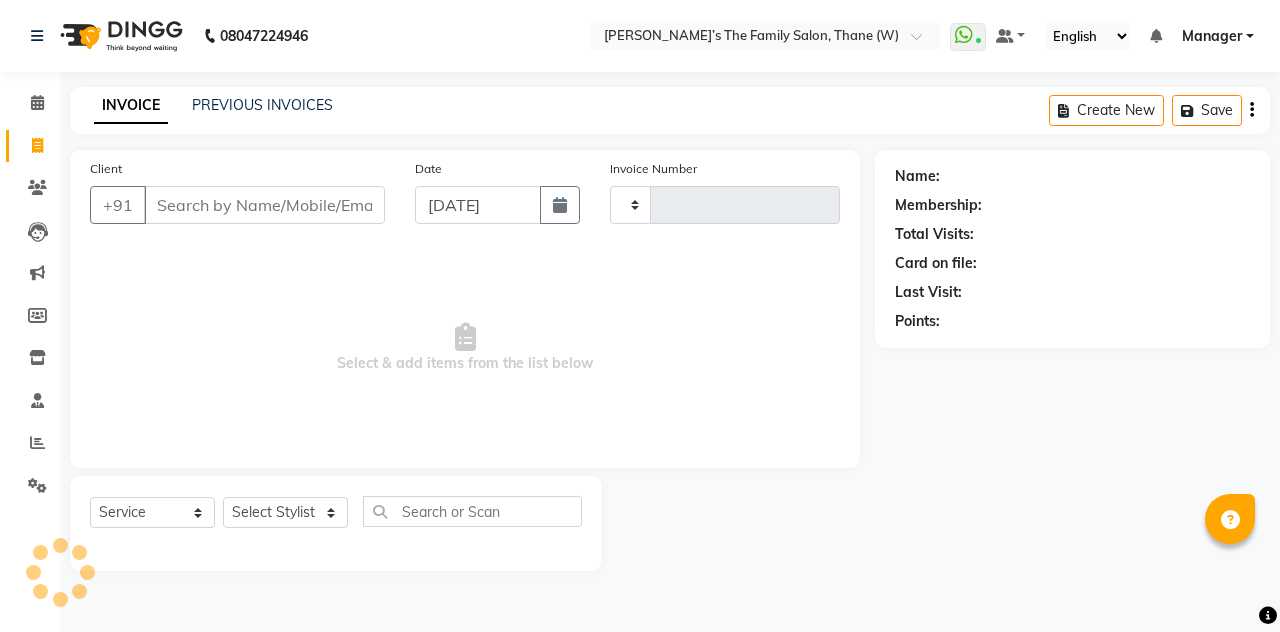 scroll, scrollTop: 0, scrollLeft: 0, axis: both 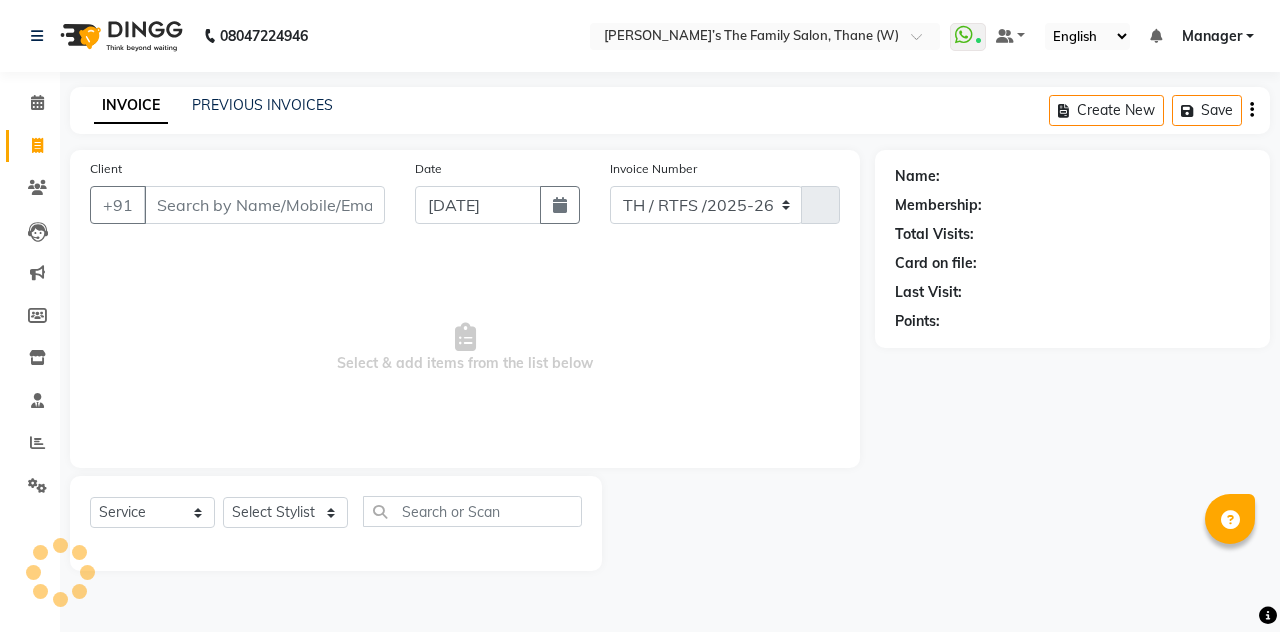 select on "8004" 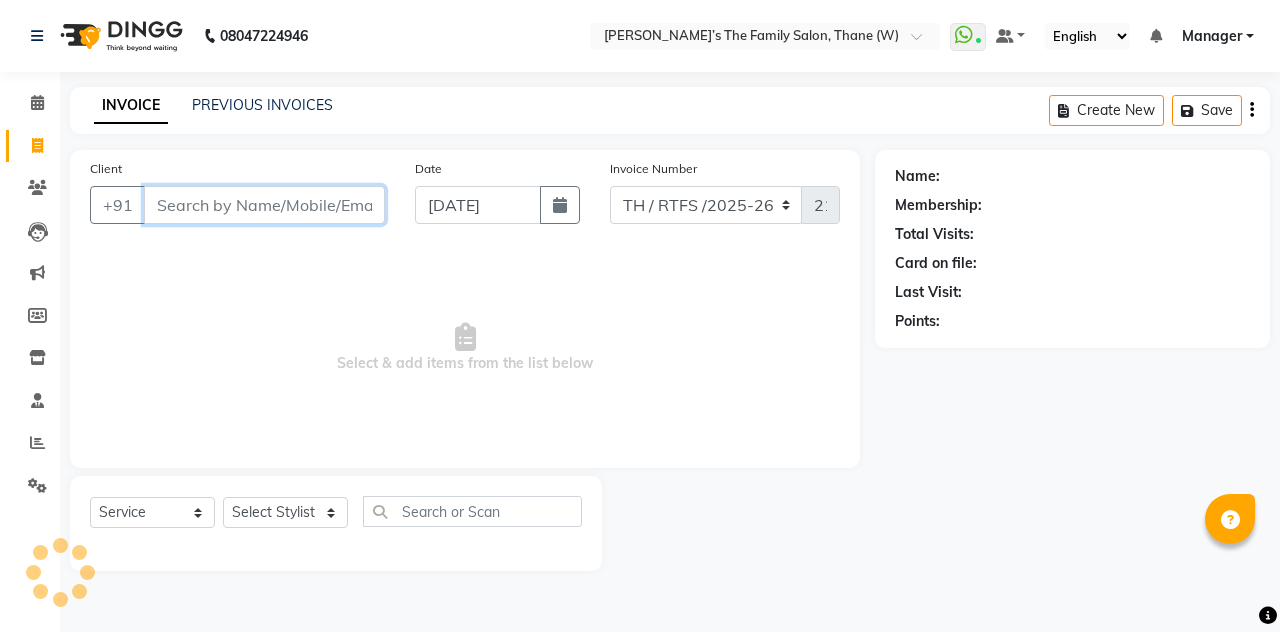 click on "Client" at bounding box center [264, 205] 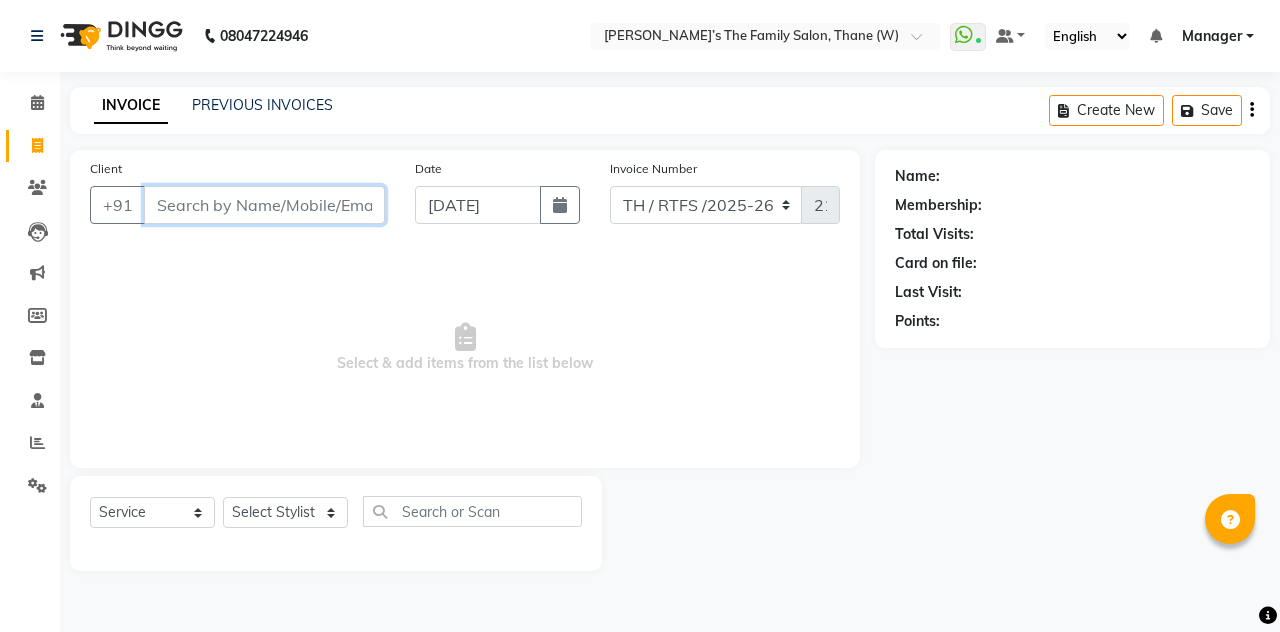 type on "8" 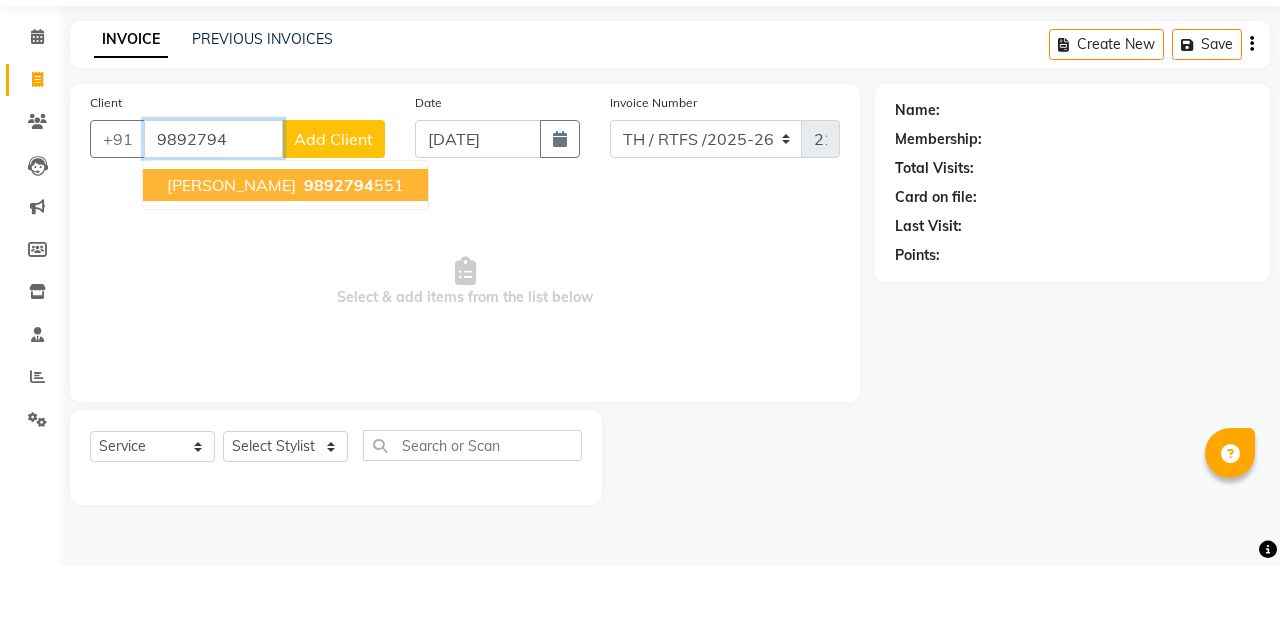 click on "yash chiddarwar" at bounding box center [231, 251] 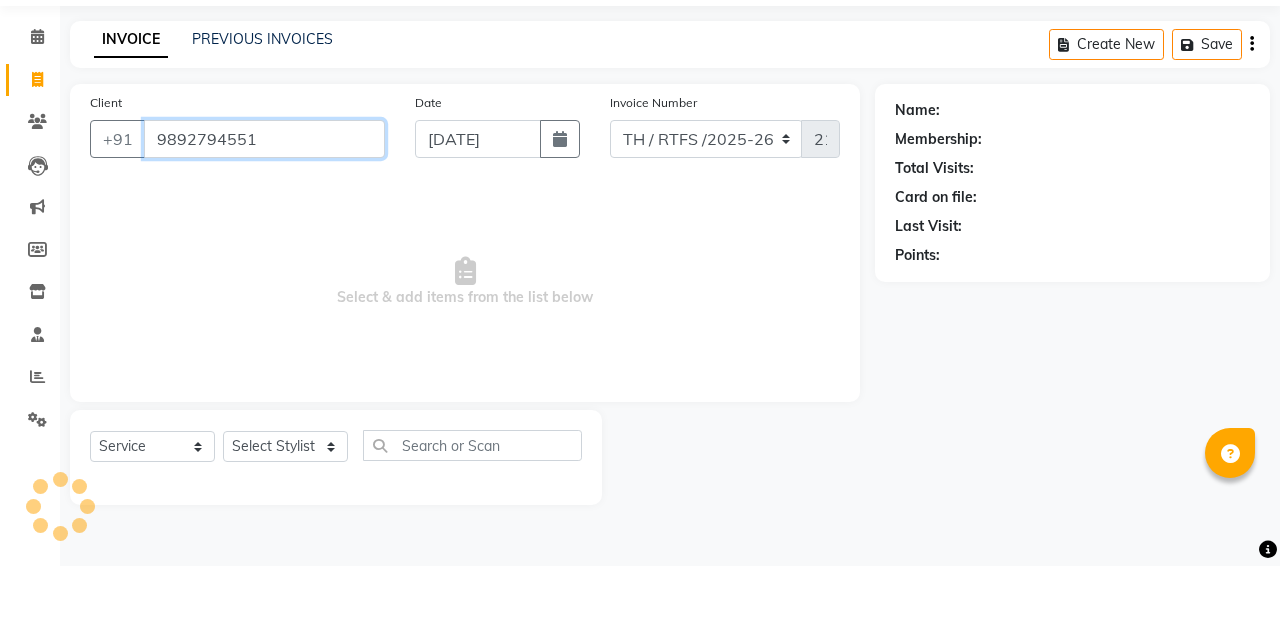 type on "9892794551" 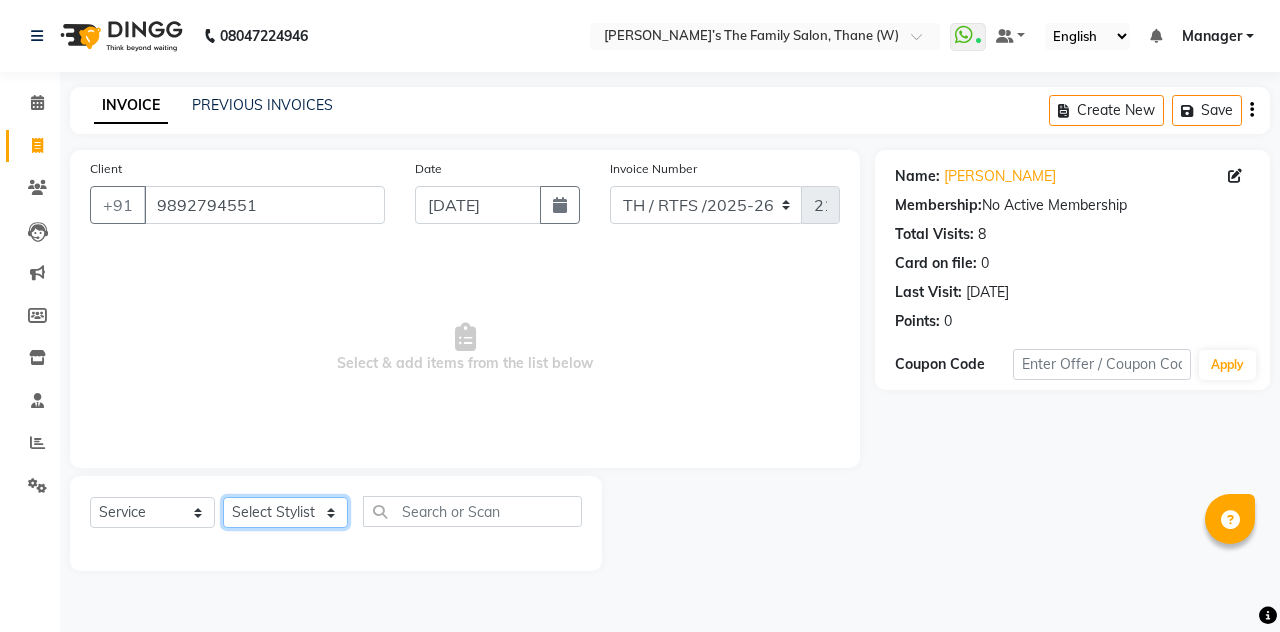 click on "Select Stylist Aarohi P   Aksahy auty Ali  Aniket A  Anuradha arvind Divya gautam .kasrade House sale Komal Waghmare  Laxmi   Manager Moin salmani Prashant   Ravindra Samrat Kumar Sangita Dighe Sanjana Kharat  Shreepad M  shrishti  jaiwala  vaibhavi  gudekar  Vikas H" 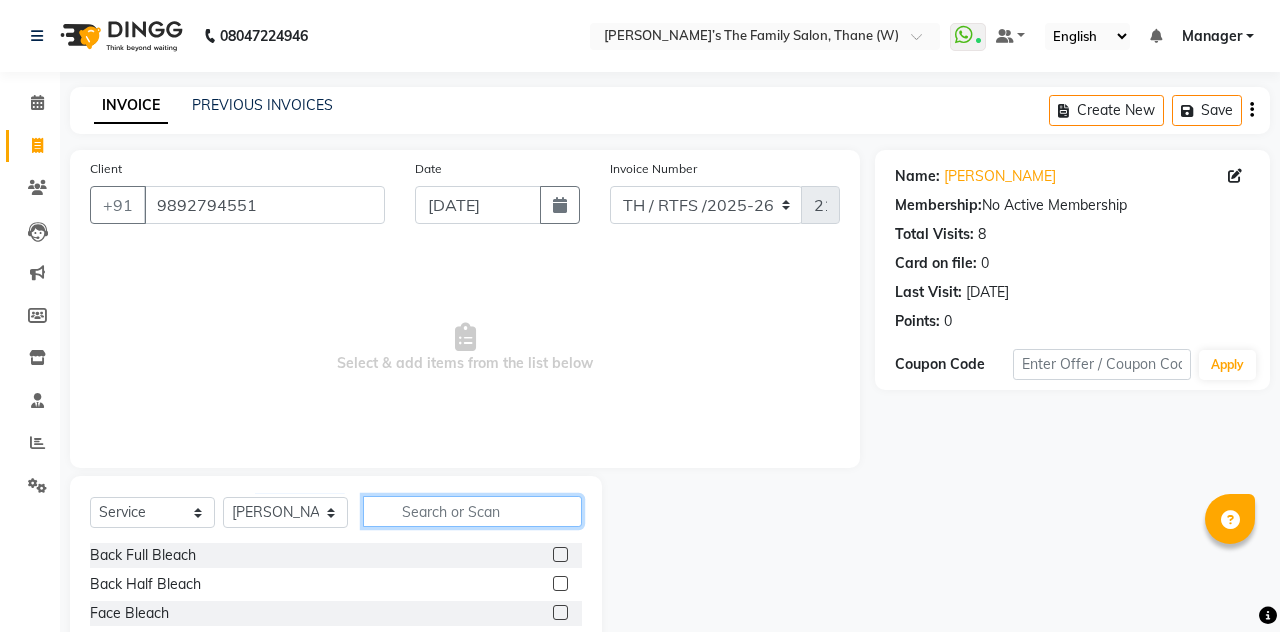 click 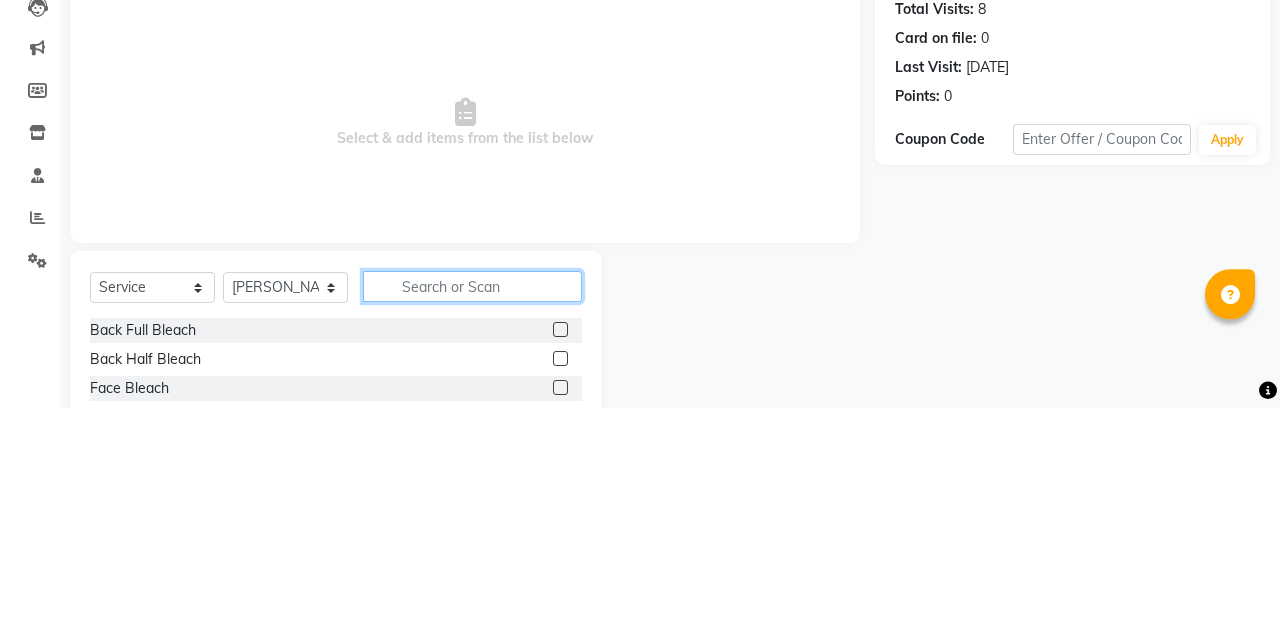 scroll, scrollTop: 31, scrollLeft: 0, axis: vertical 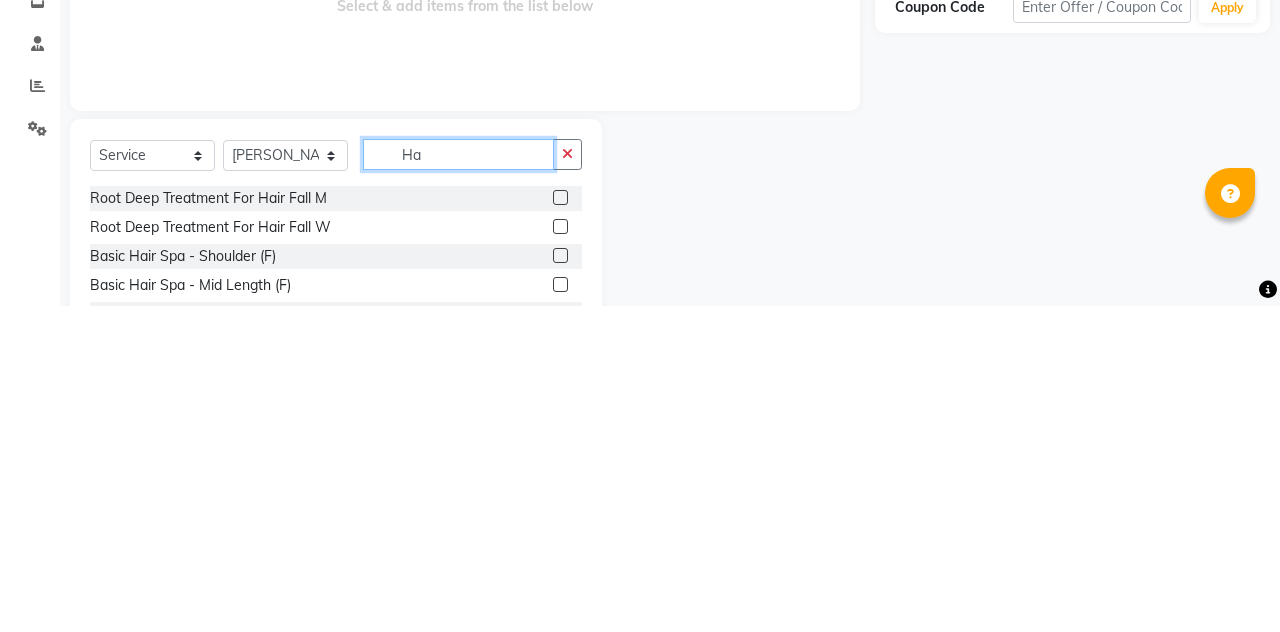 type on "H" 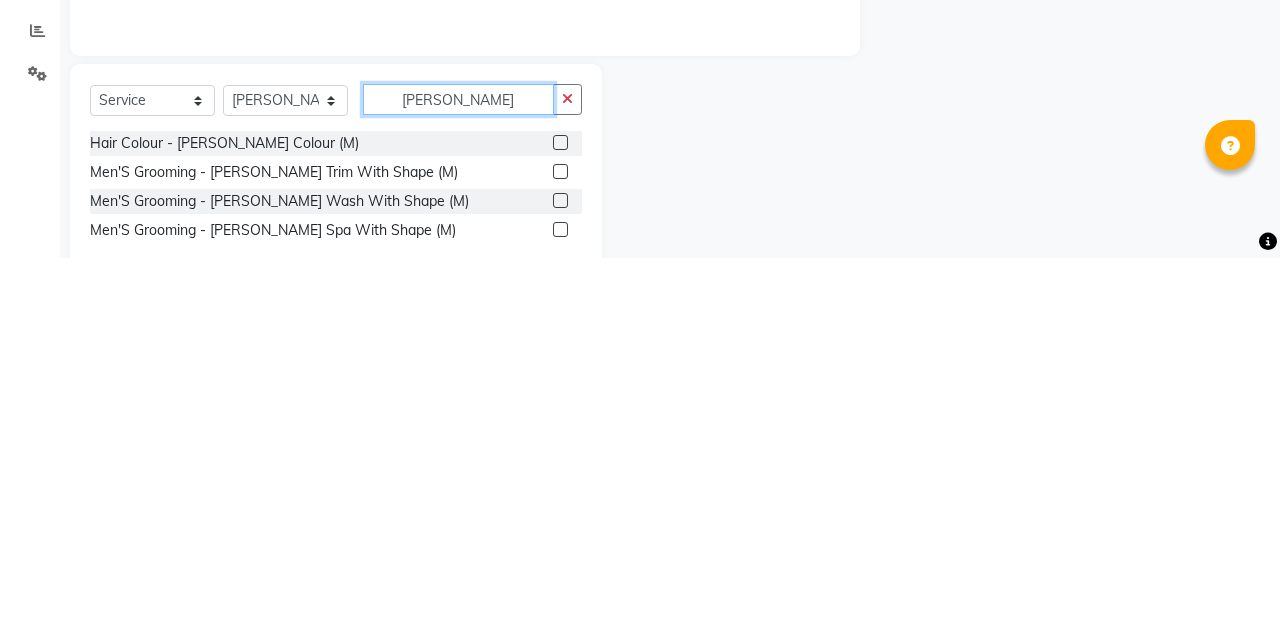 scroll, scrollTop: 89, scrollLeft: 0, axis: vertical 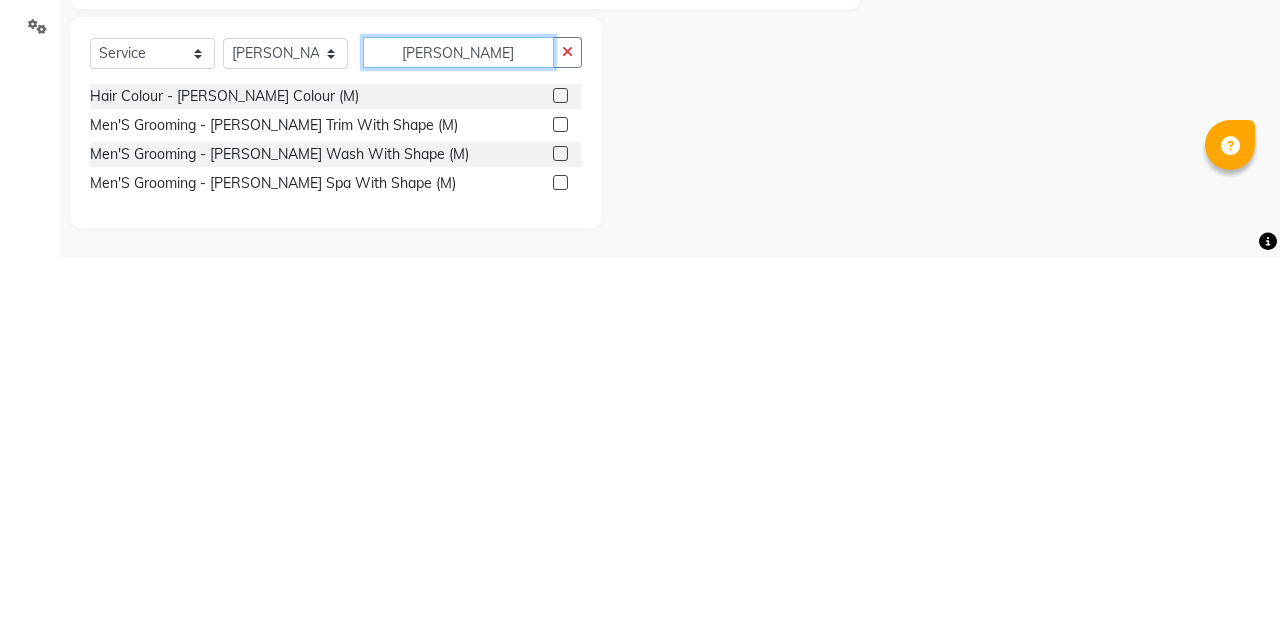 type on "Beard" 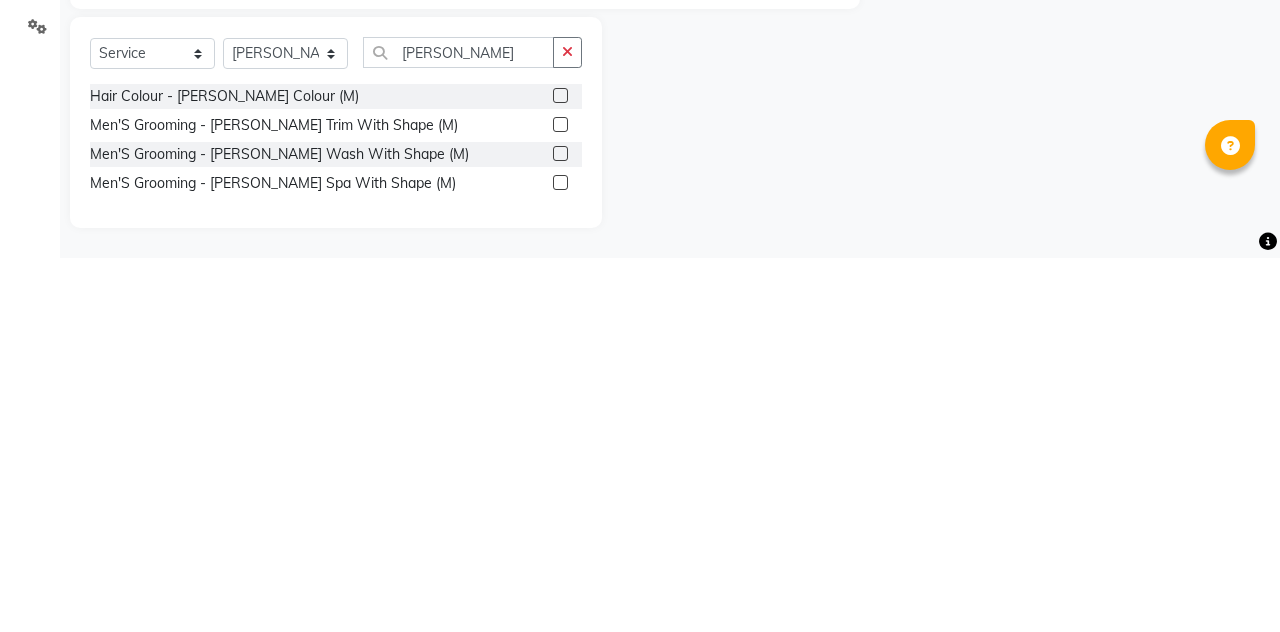 click 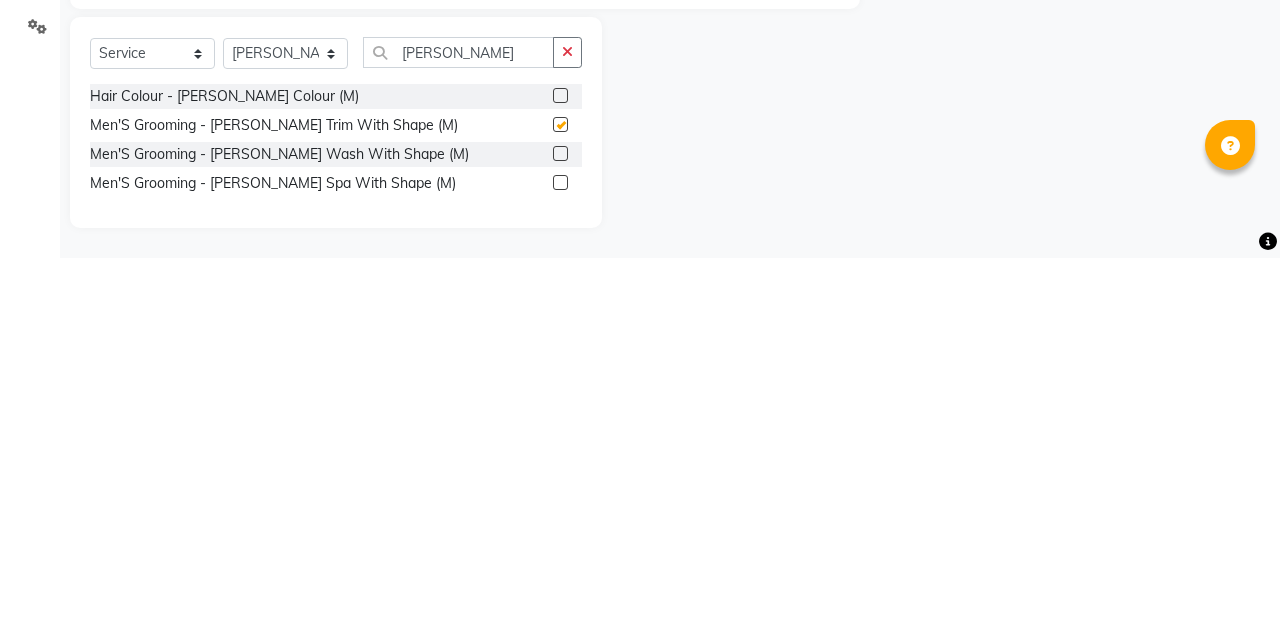 scroll, scrollTop: 89, scrollLeft: 0, axis: vertical 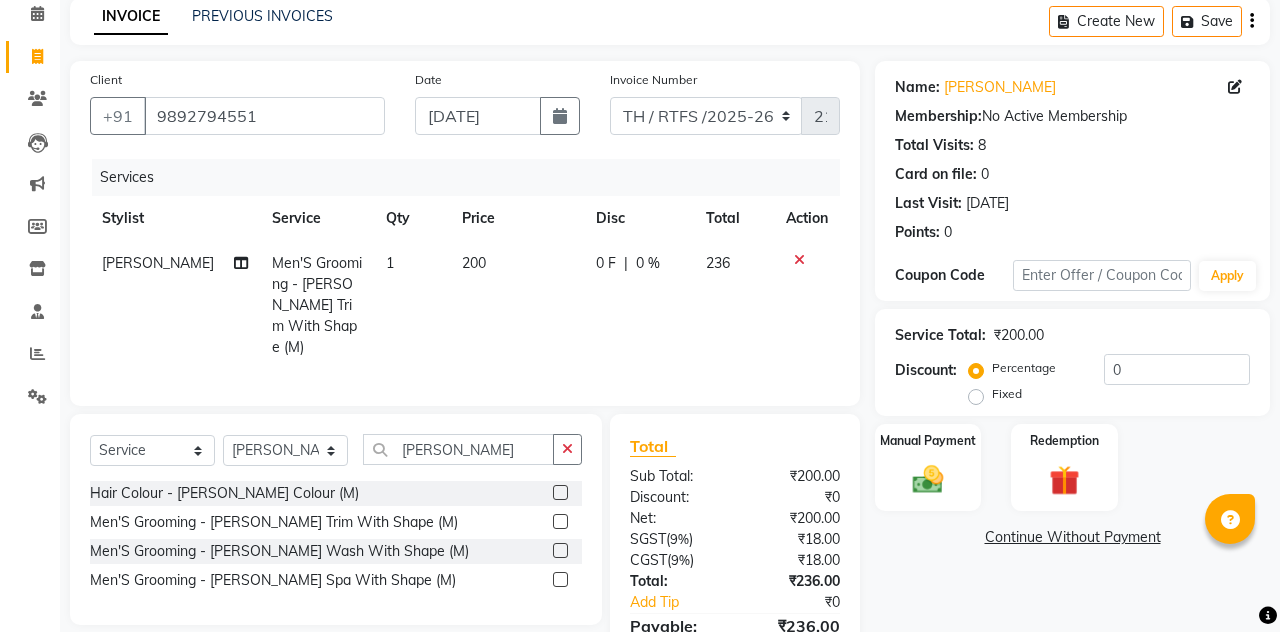 checkbox on "false" 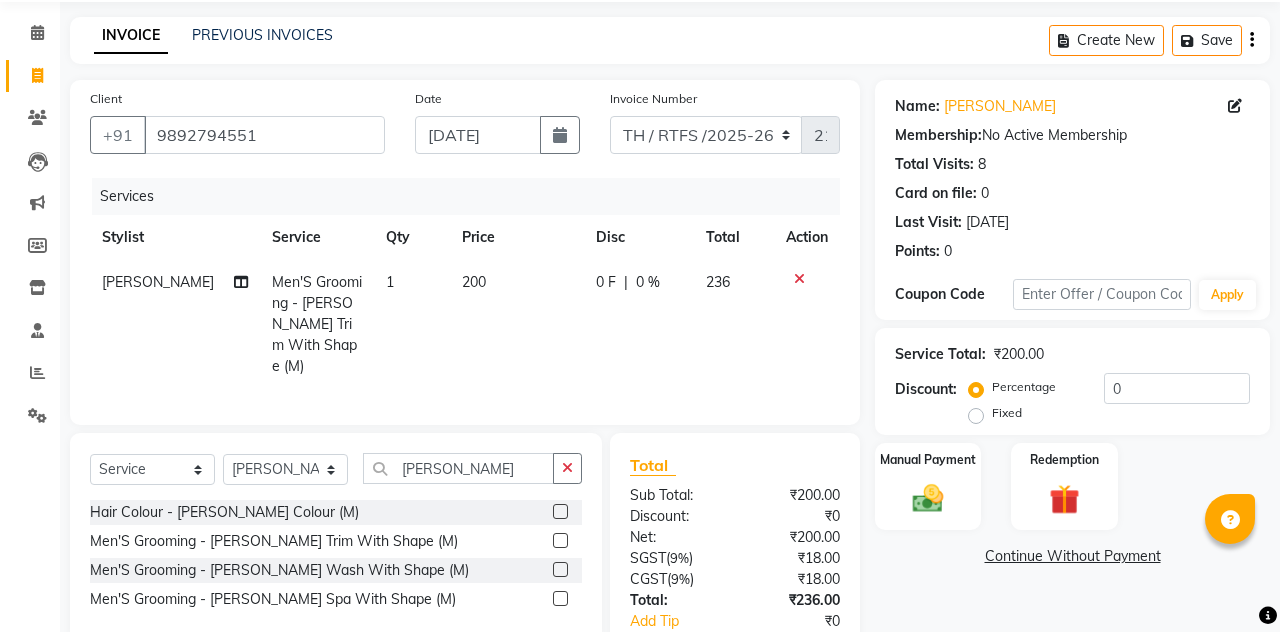 scroll, scrollTop: 75, scrollLeft: 0, axis: vertical 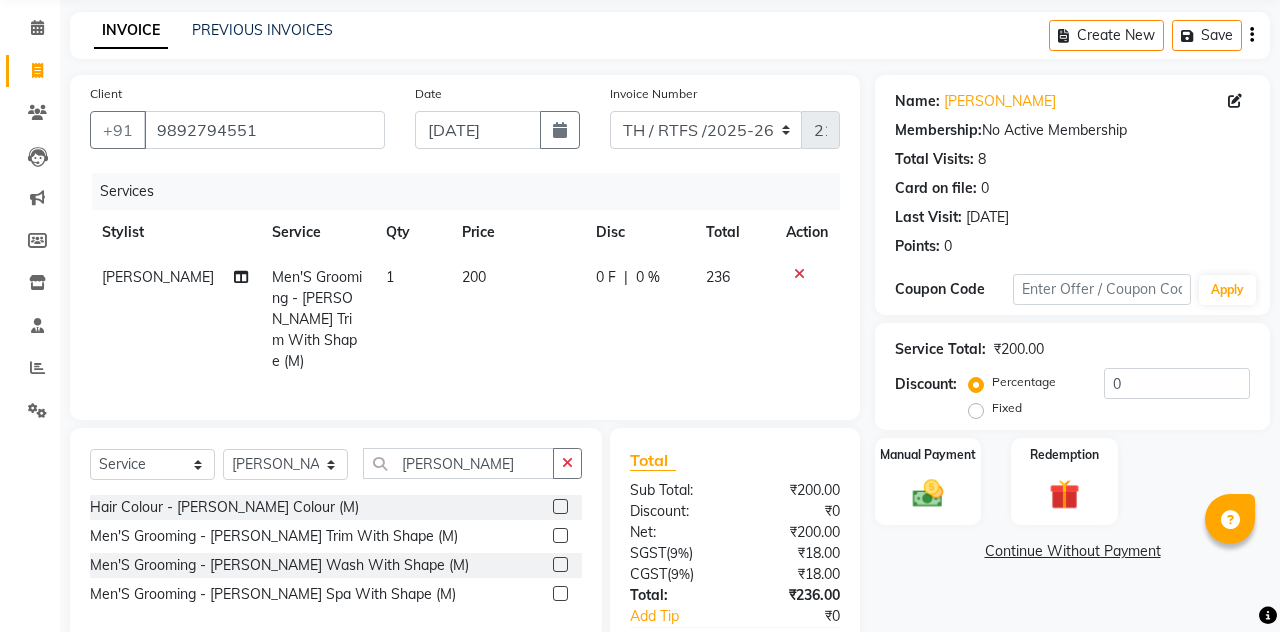click 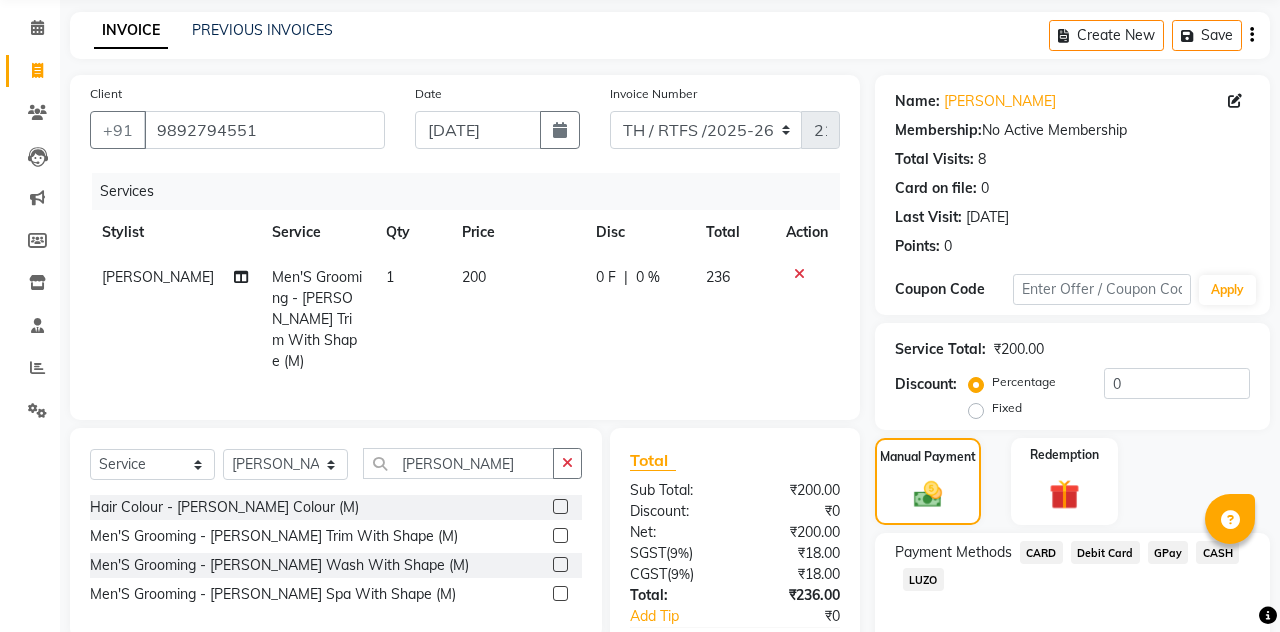 click on "GPay" 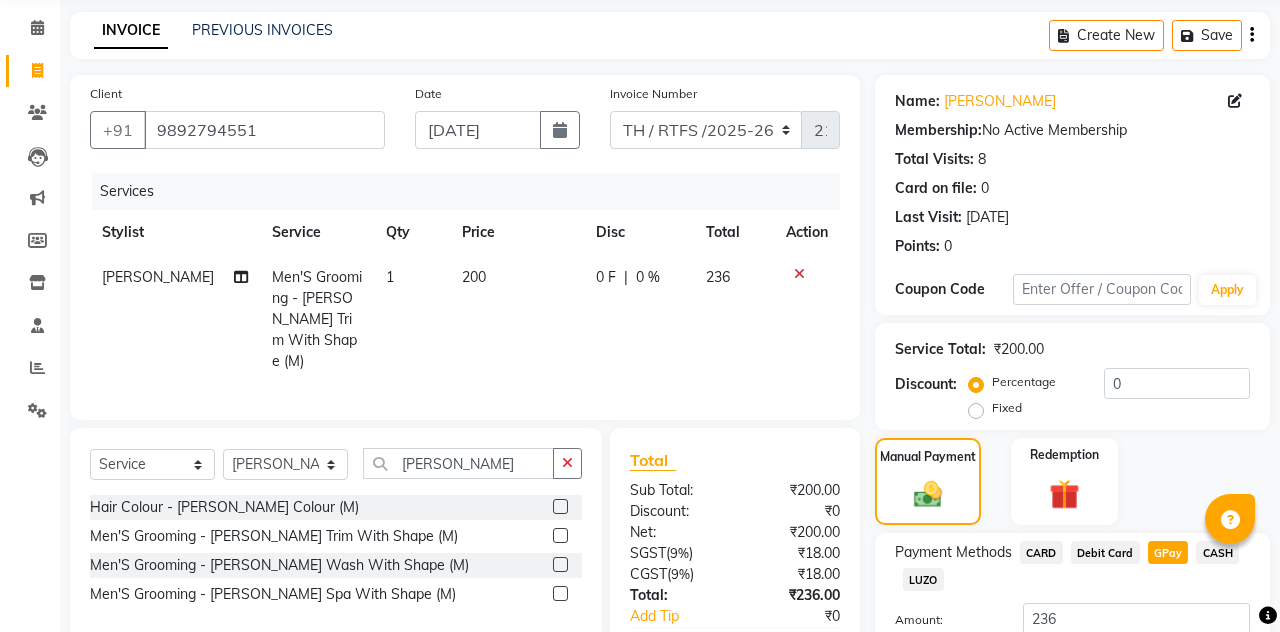 click on "Add Payment" 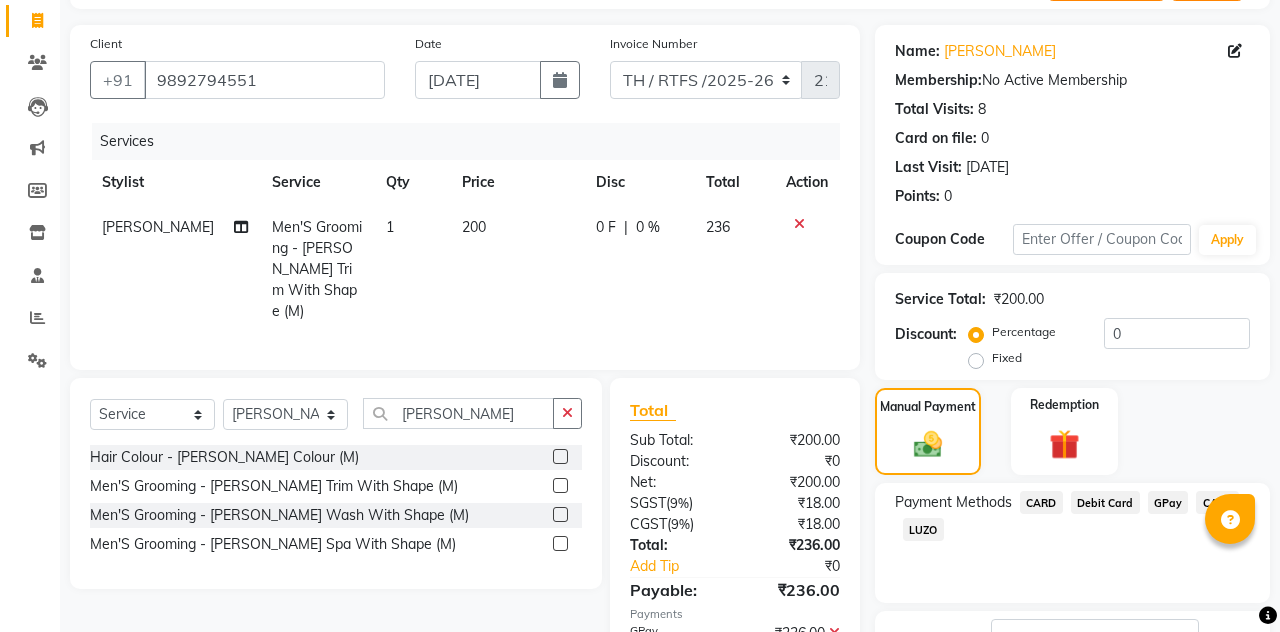 scroll, scrollTop: 183, scrollLeft: 0, axis: vertical 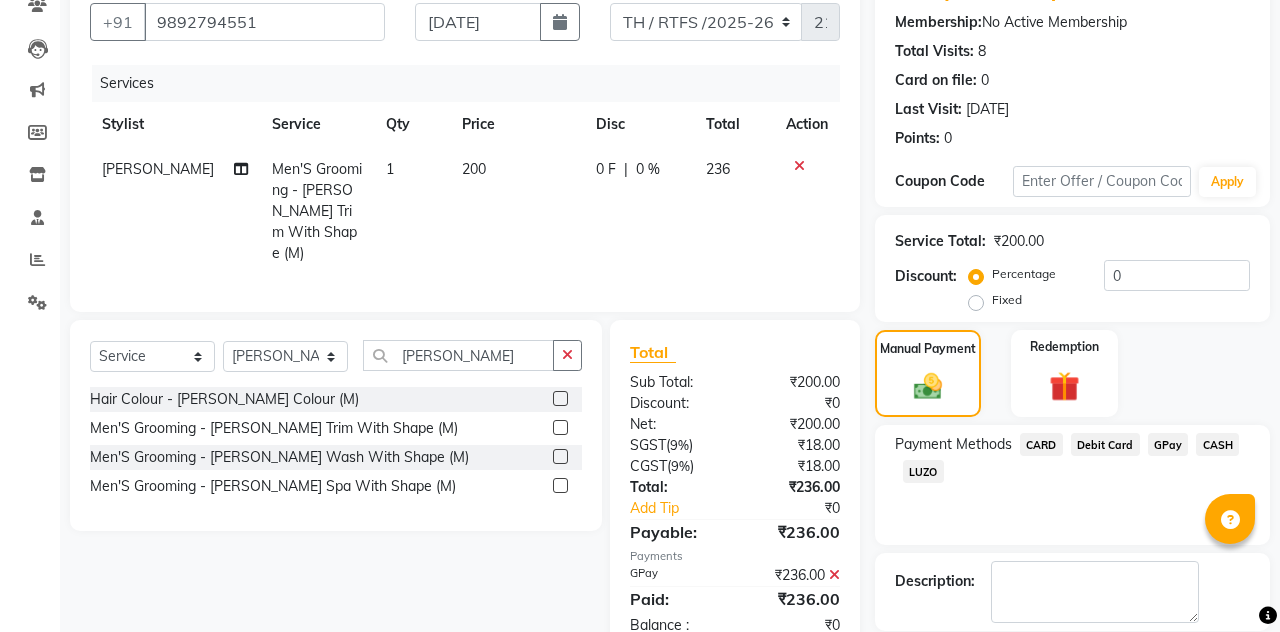 click on "Checkout" 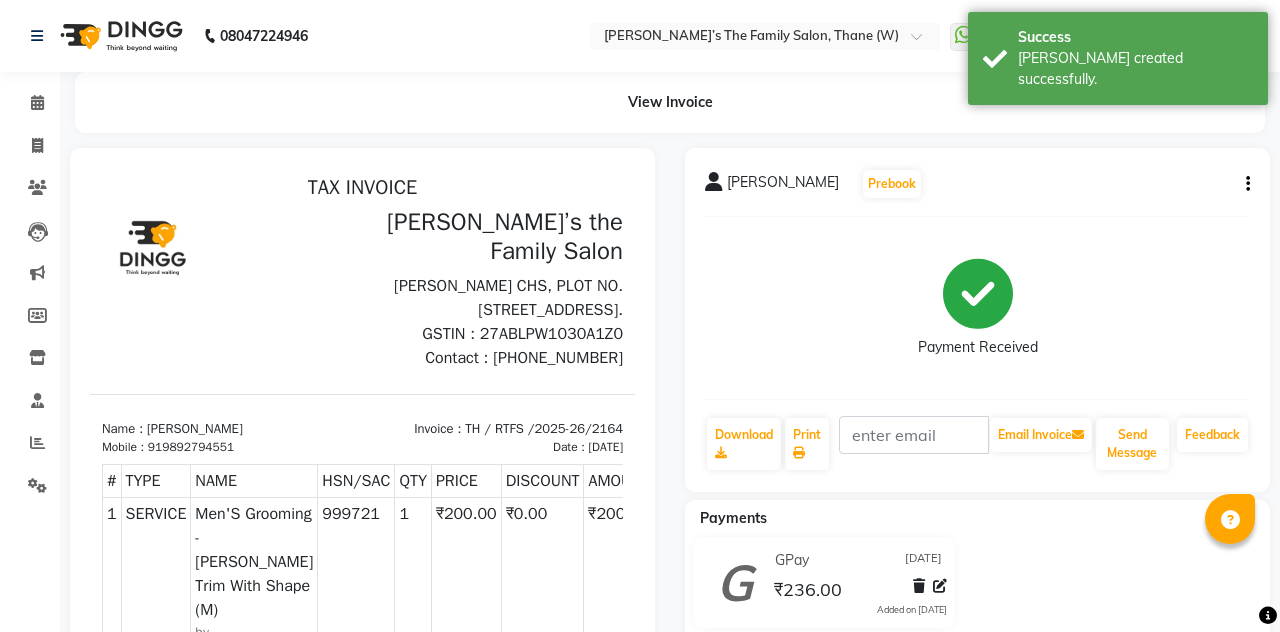 scroll, scrollTop: 16, scrollLeft: 0, axis: vertical 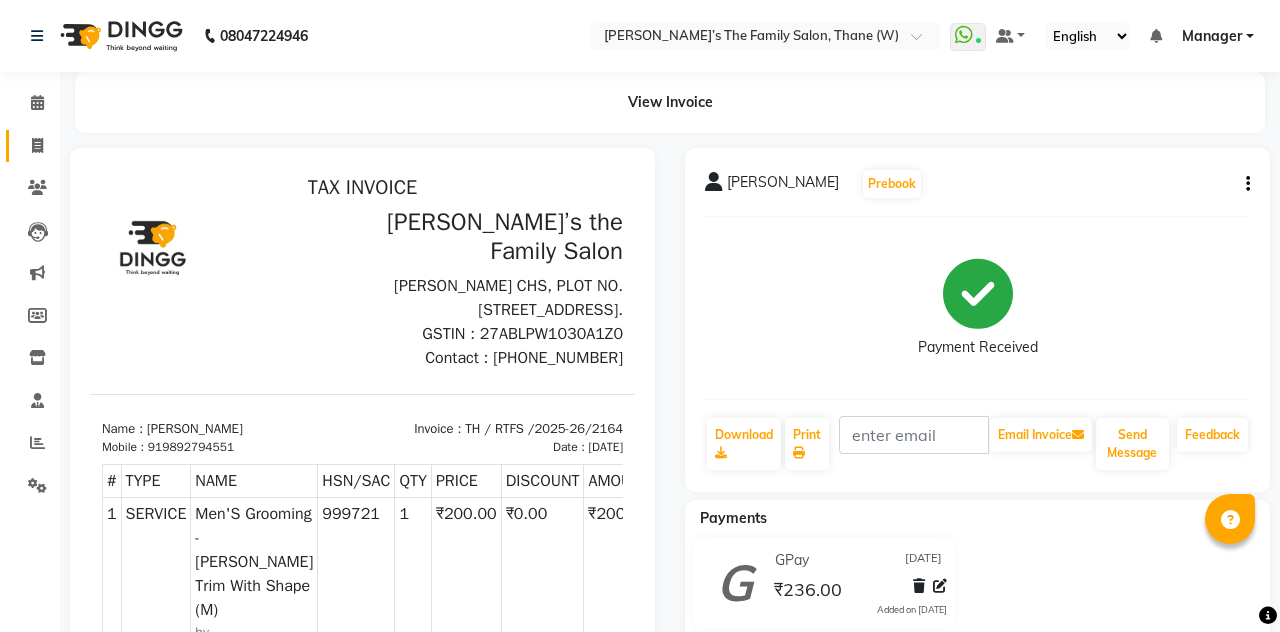 click on "Invoice" 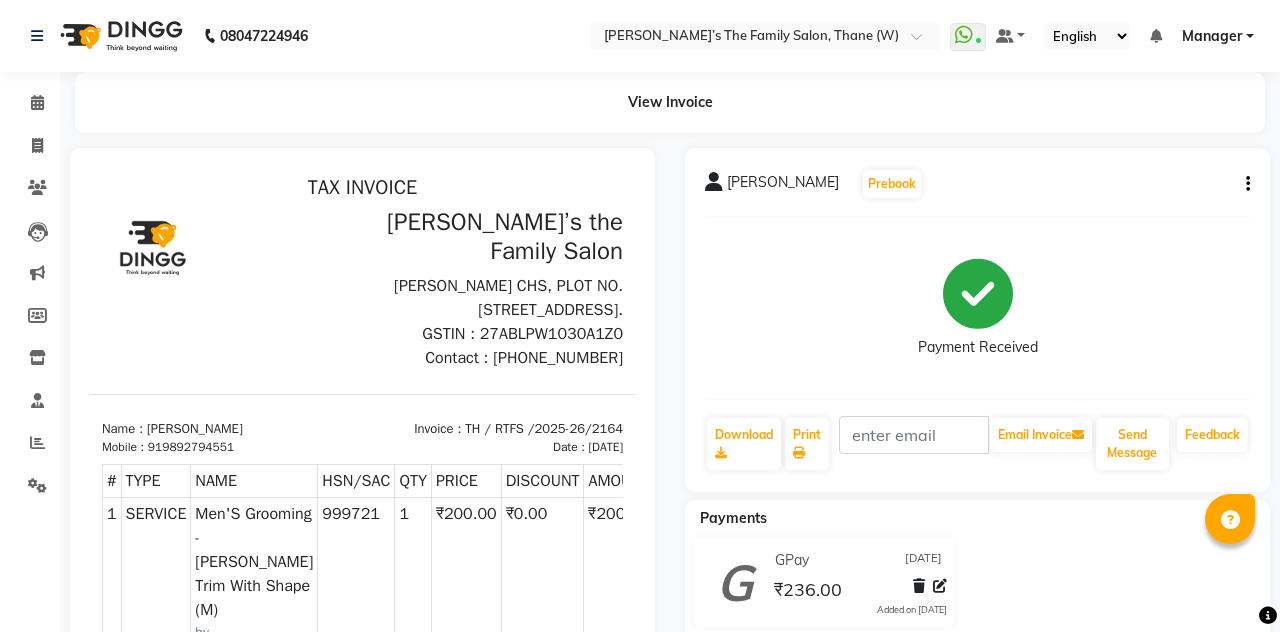 select on "service" 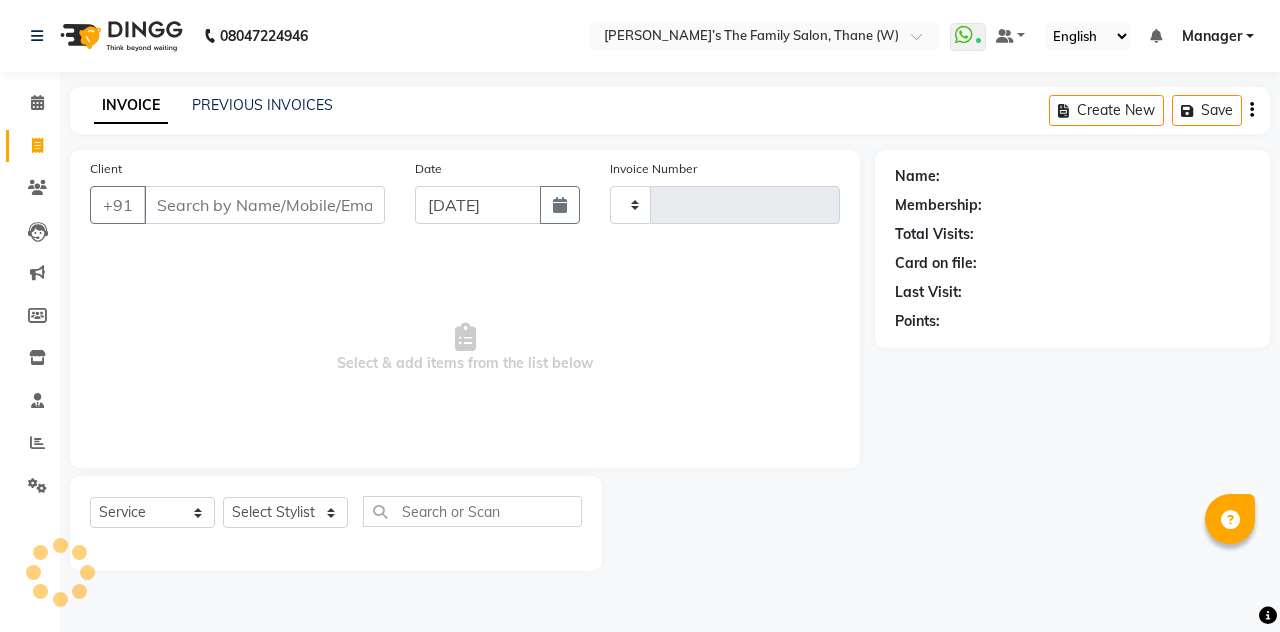 type on "2165" 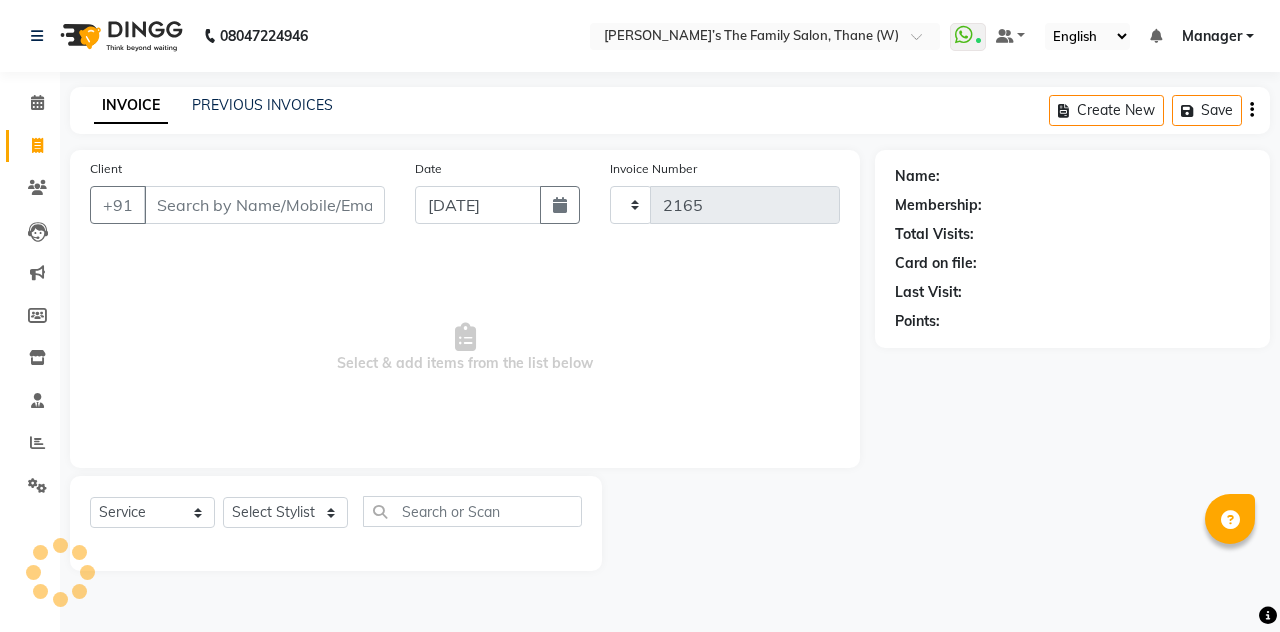 select on "8004" 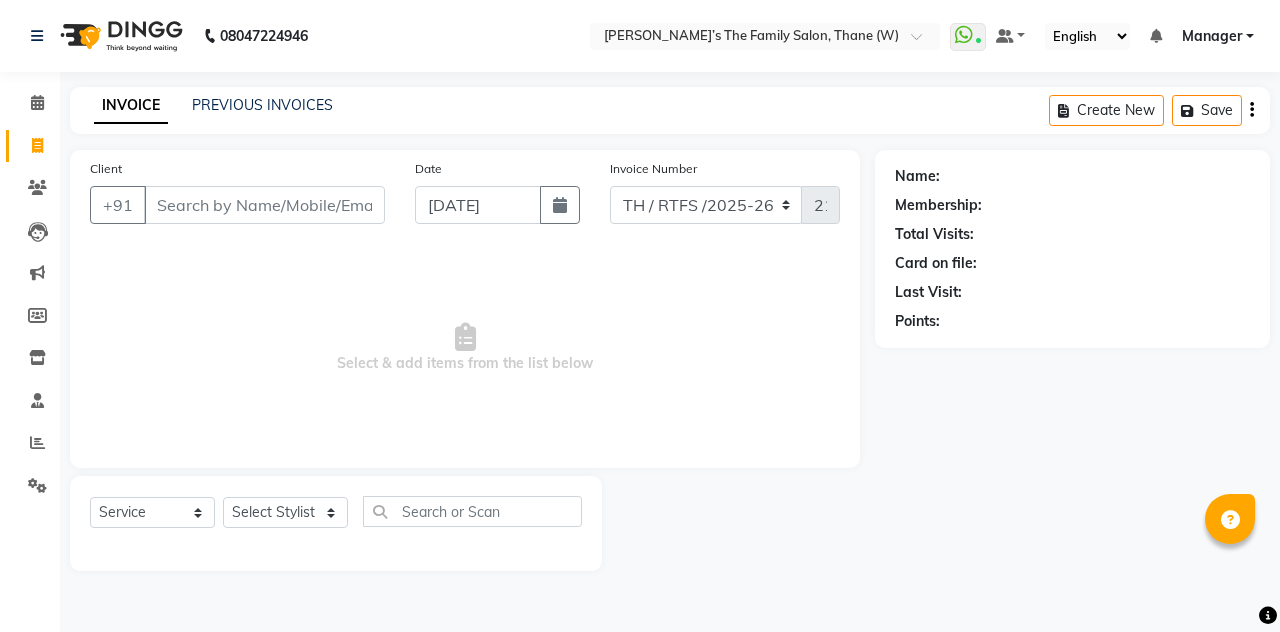 click on "Client" at bounding box center (264, 205) 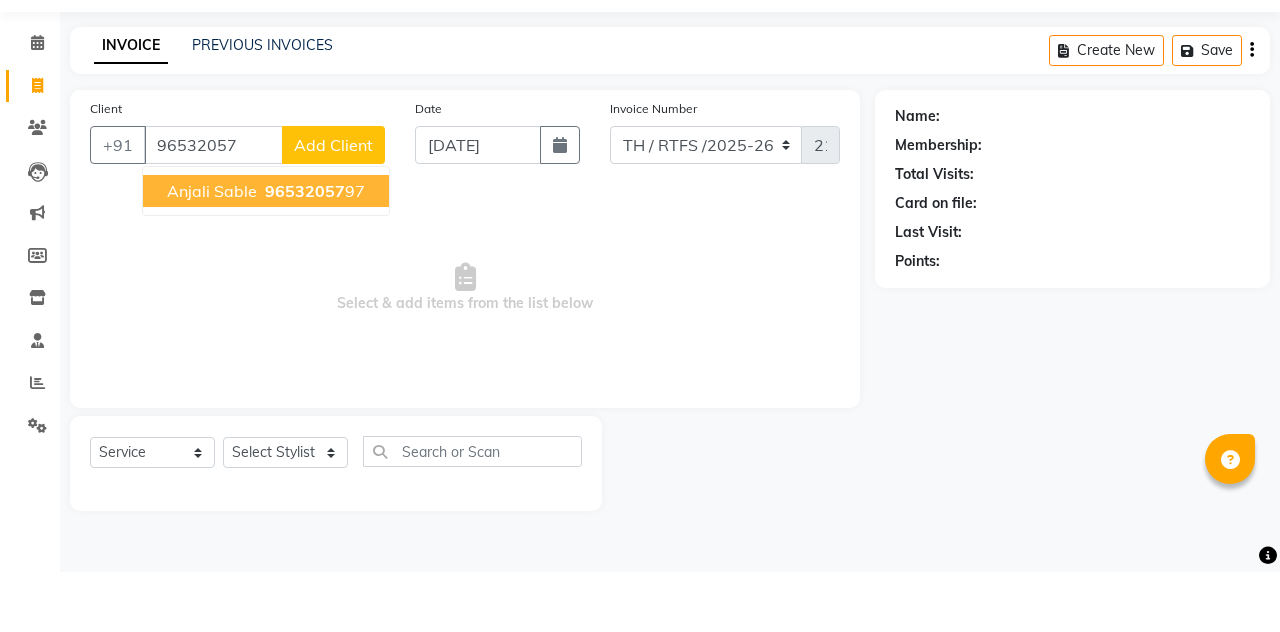 click on "anjali sable" at bounding box center [212, 251] 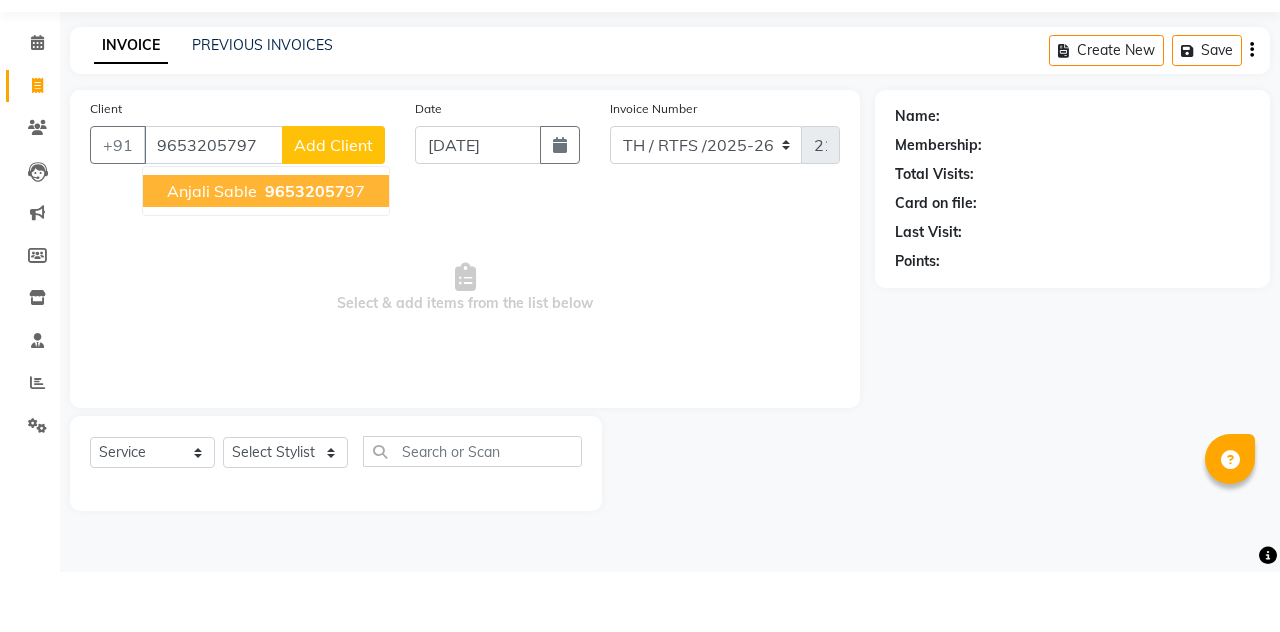 type on "9653205797" 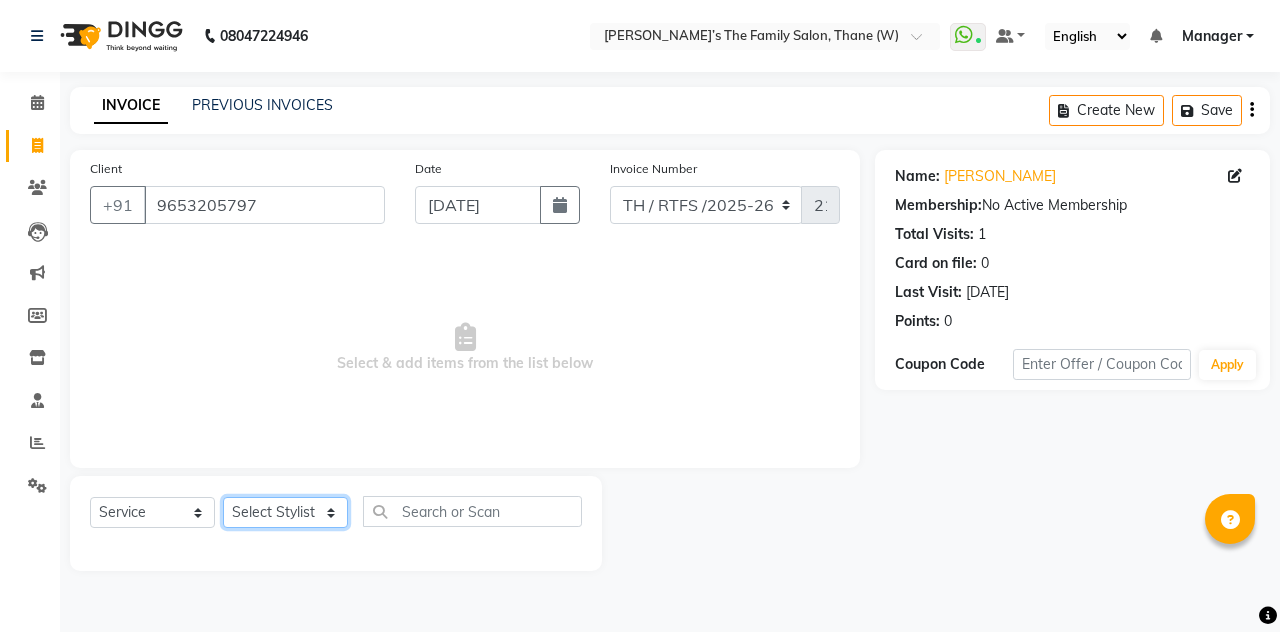 click on "Select Stylist Aarohi P   Aksahy auty Ali  Aniket A  Anuradha arvind Divya gautam .kasrade House sale Komal Waghmare  Laxmi   Manager Moin salmani Prashant   Ravindra Samrat Kumar Sangita Dighe Sanjana Kharat  Shreepad M  shrishti  jaiwala  vaibhavi  gudekar  Vikas H" 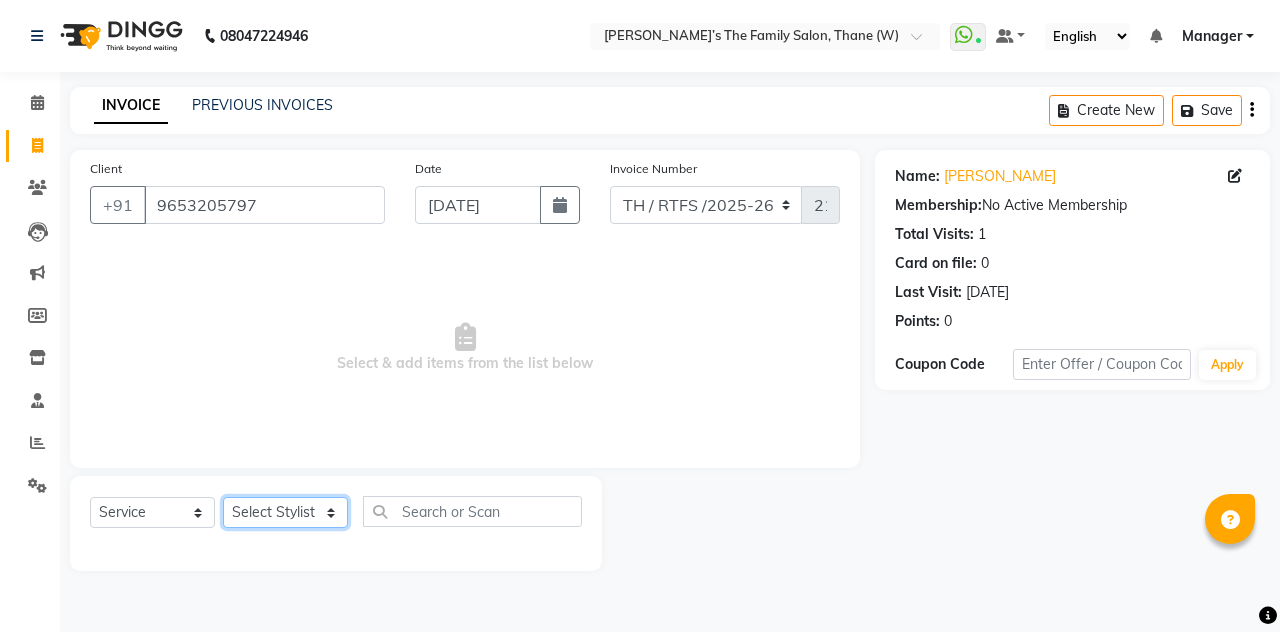 select on "35597" 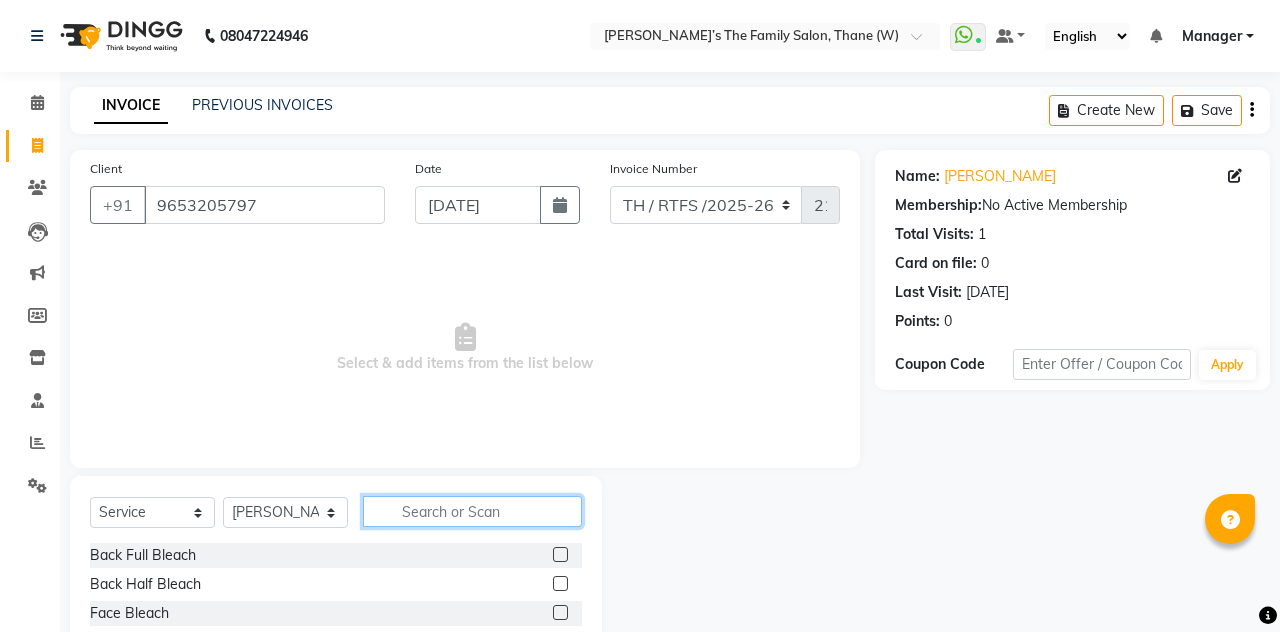click 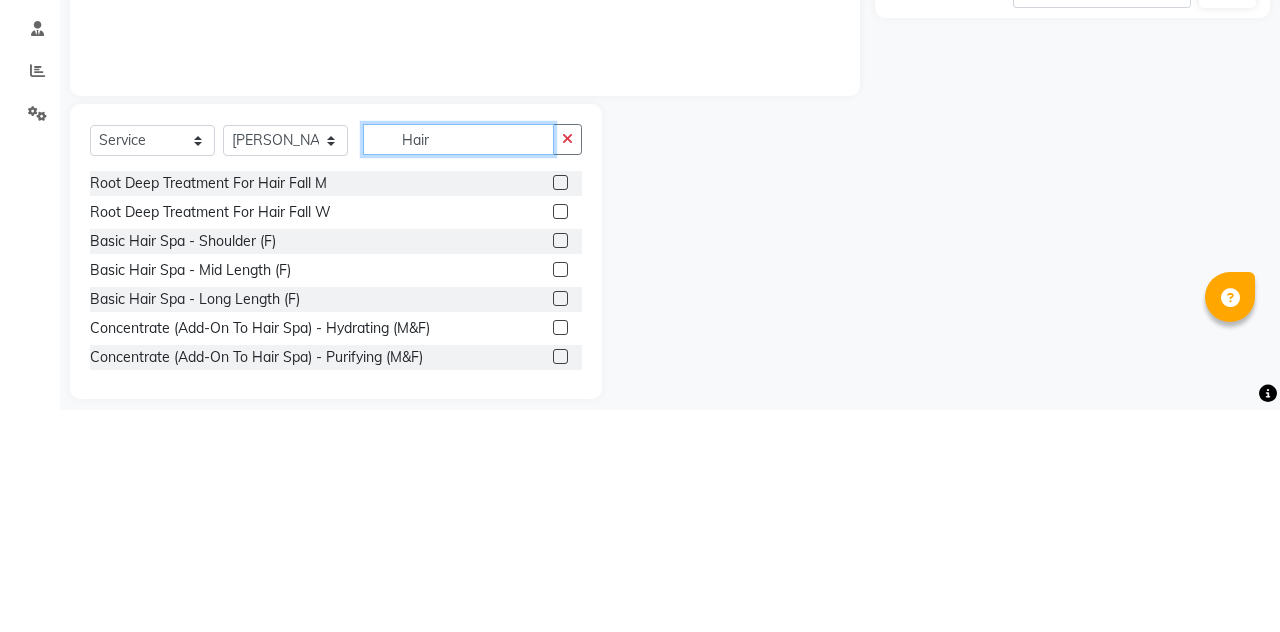 scroll, scrollTop: 149, scrollLeft: 0, axis: vertical 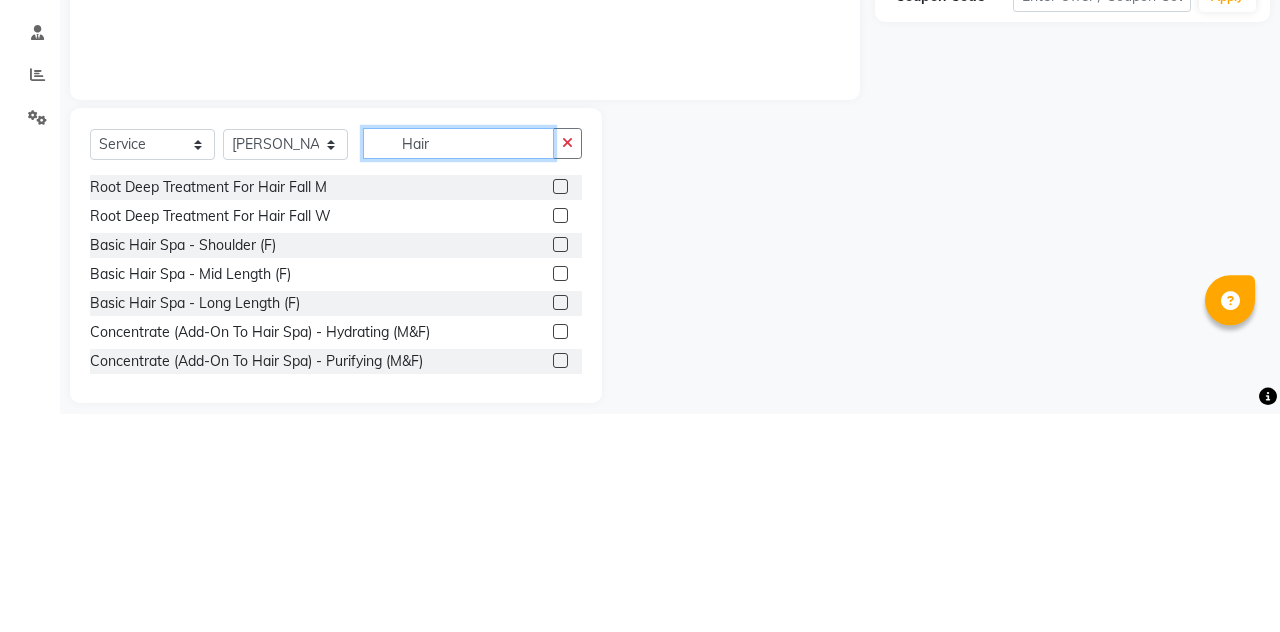 click on "Hair" 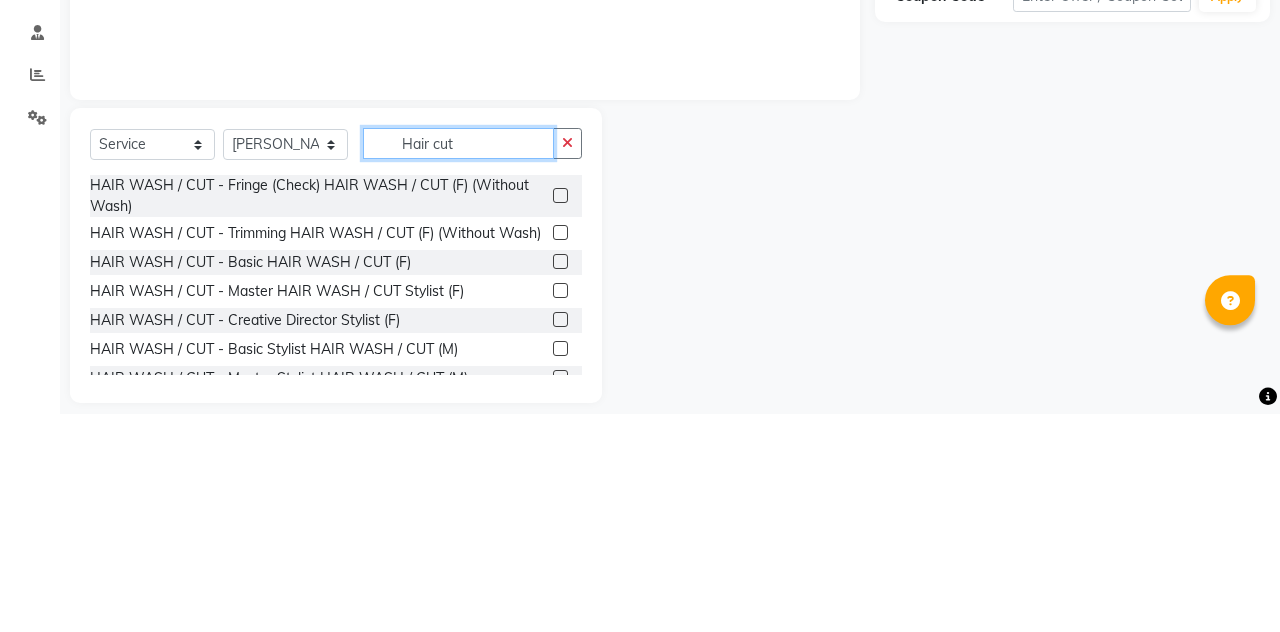 scroll, scrollTop: 150, scrollLeft: 0, axis: vertical 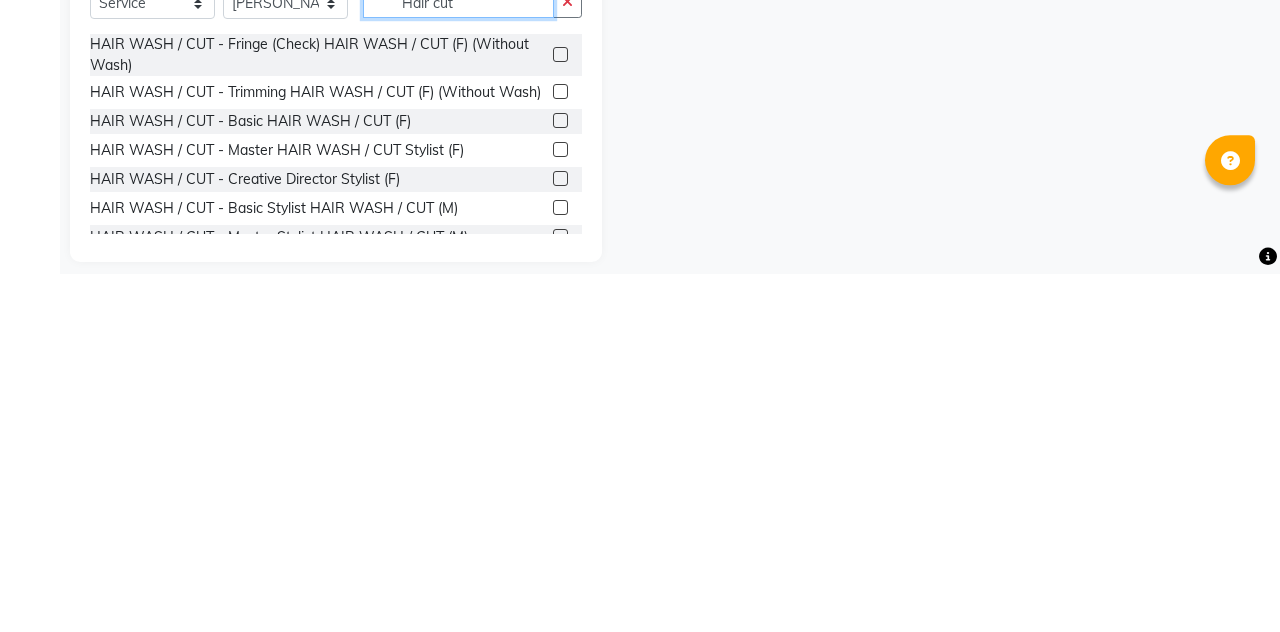 type on "Hair cut" 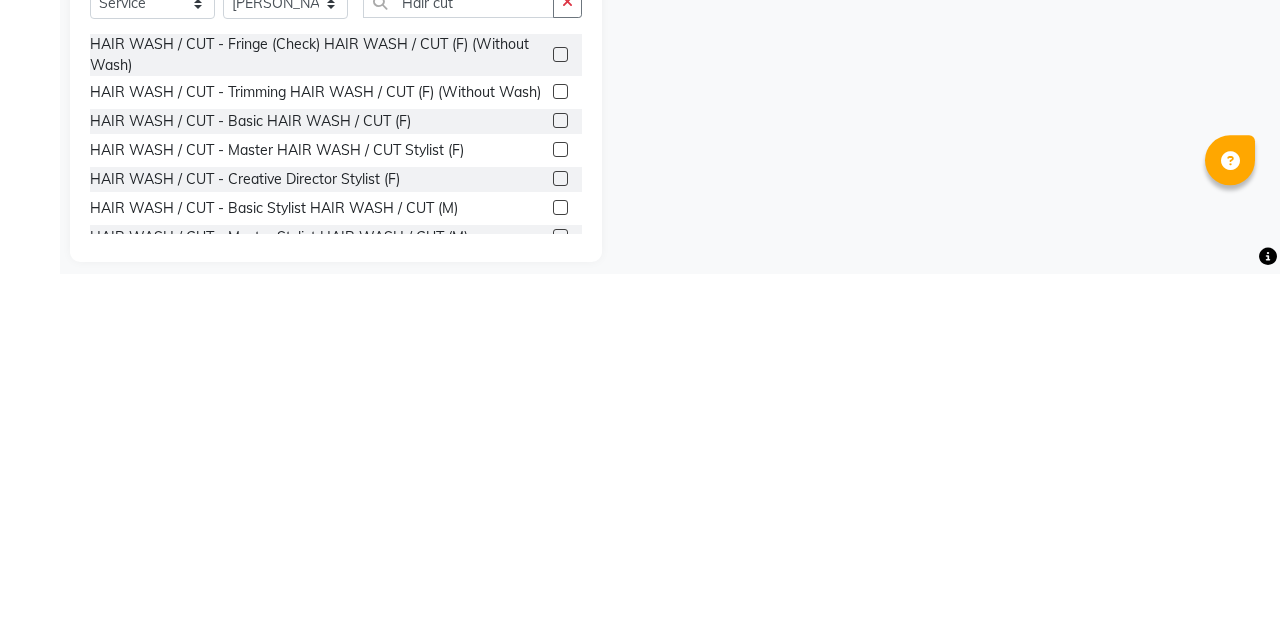 click 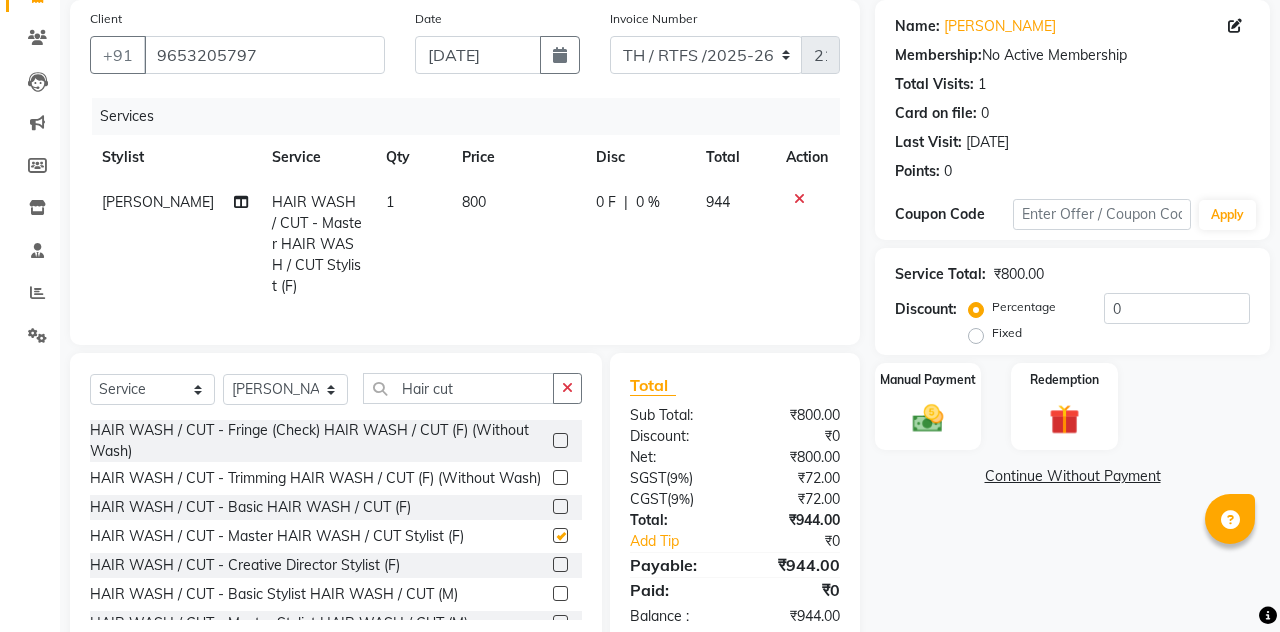 checkbox on "false" 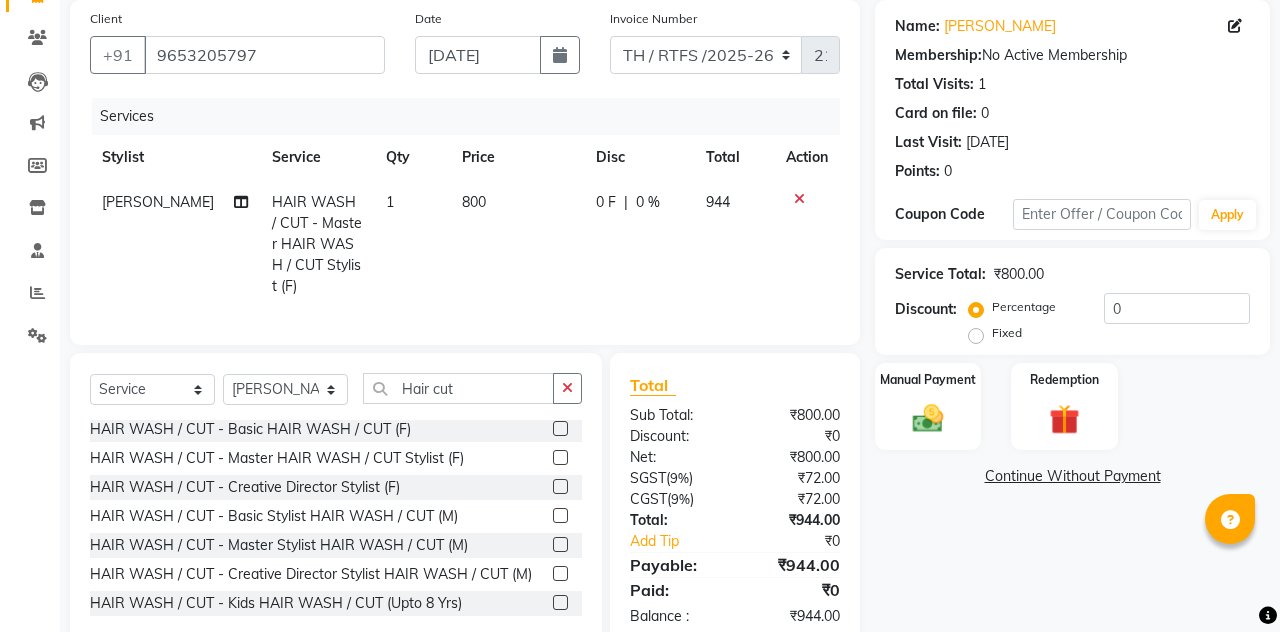 scroll, scrollTop: 172, scrollLeft: 0, axis: vertical 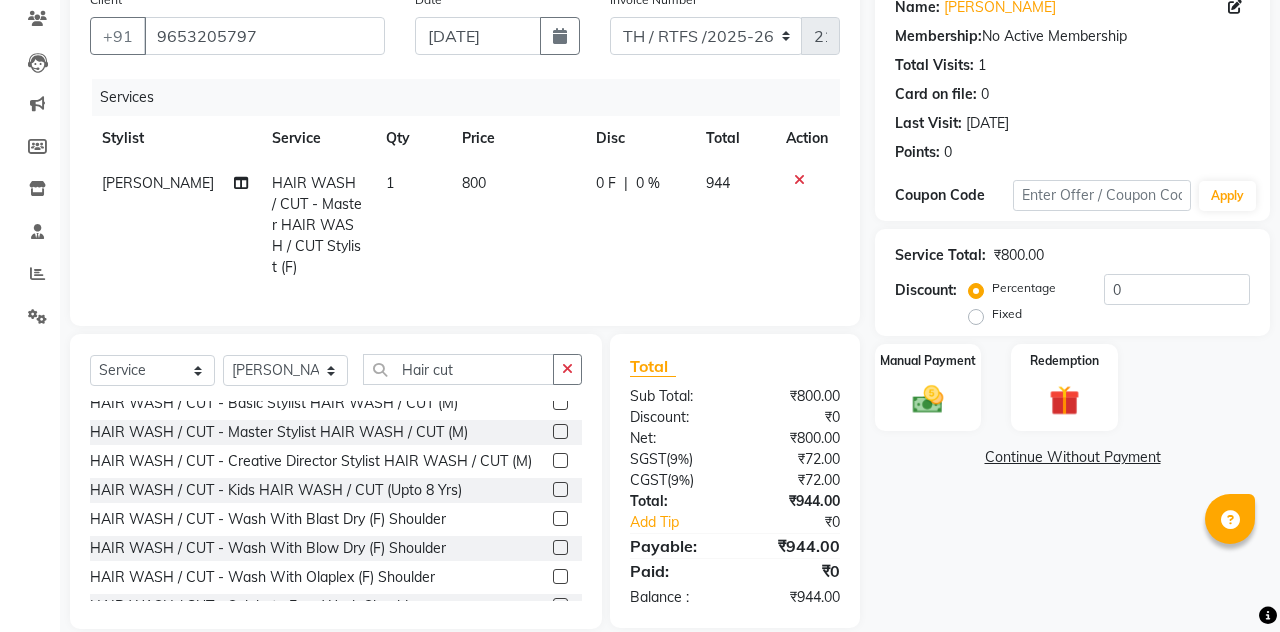 click on "800" 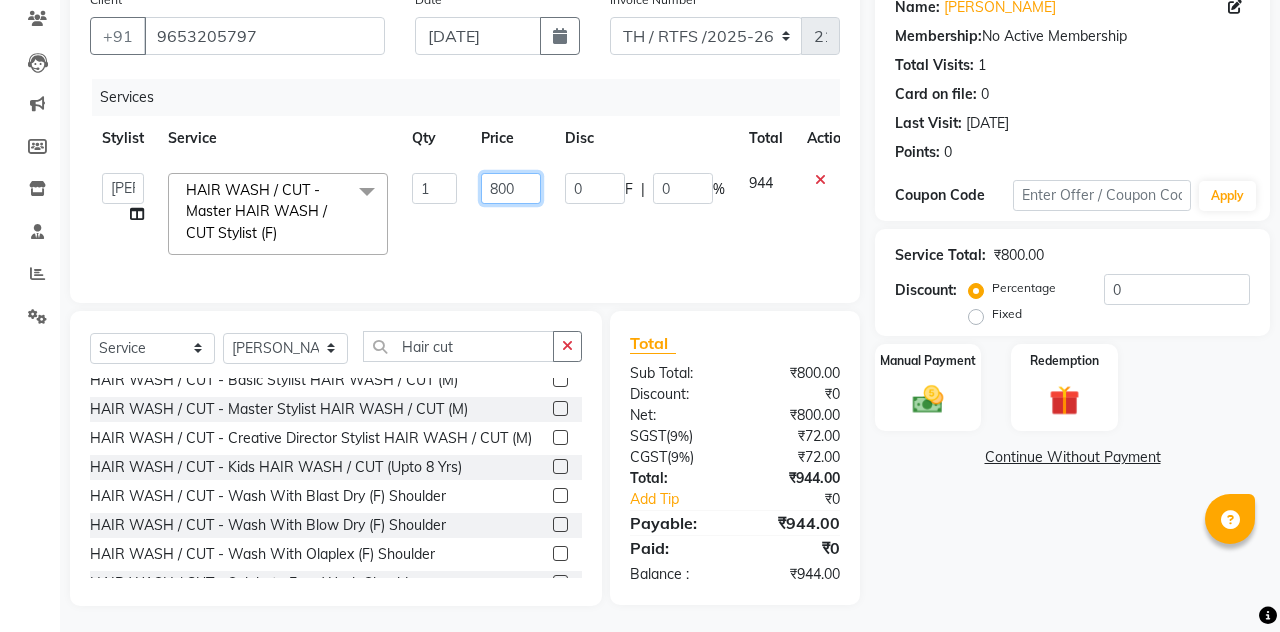 click on "800" 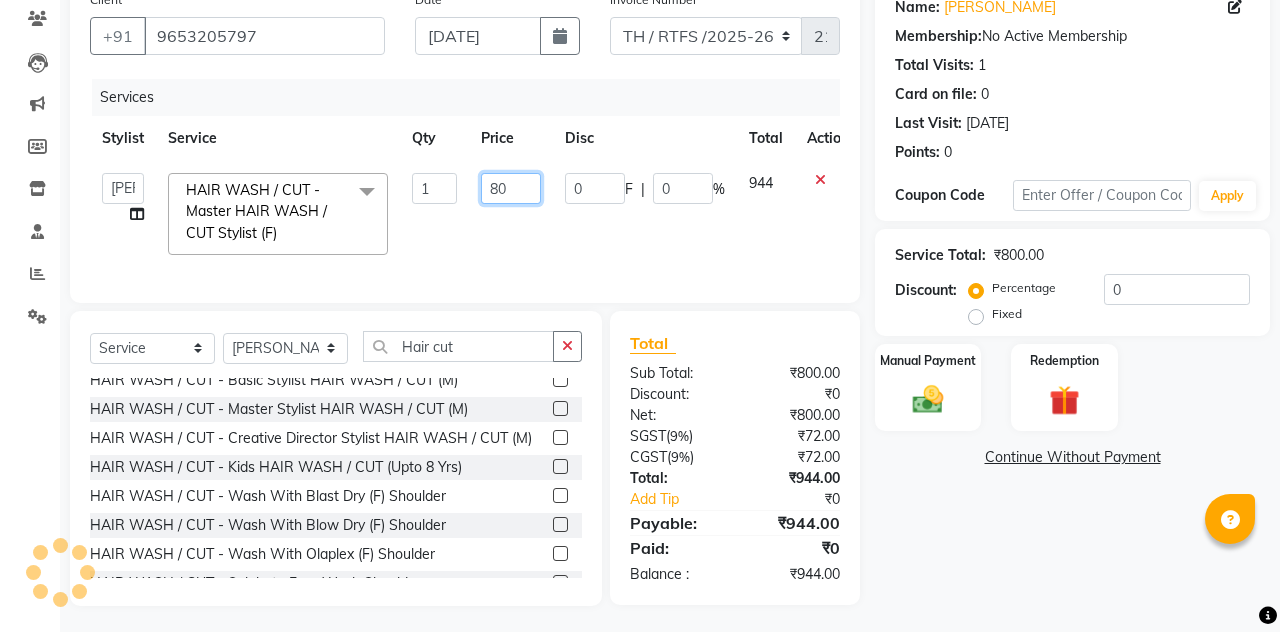 type on "8" 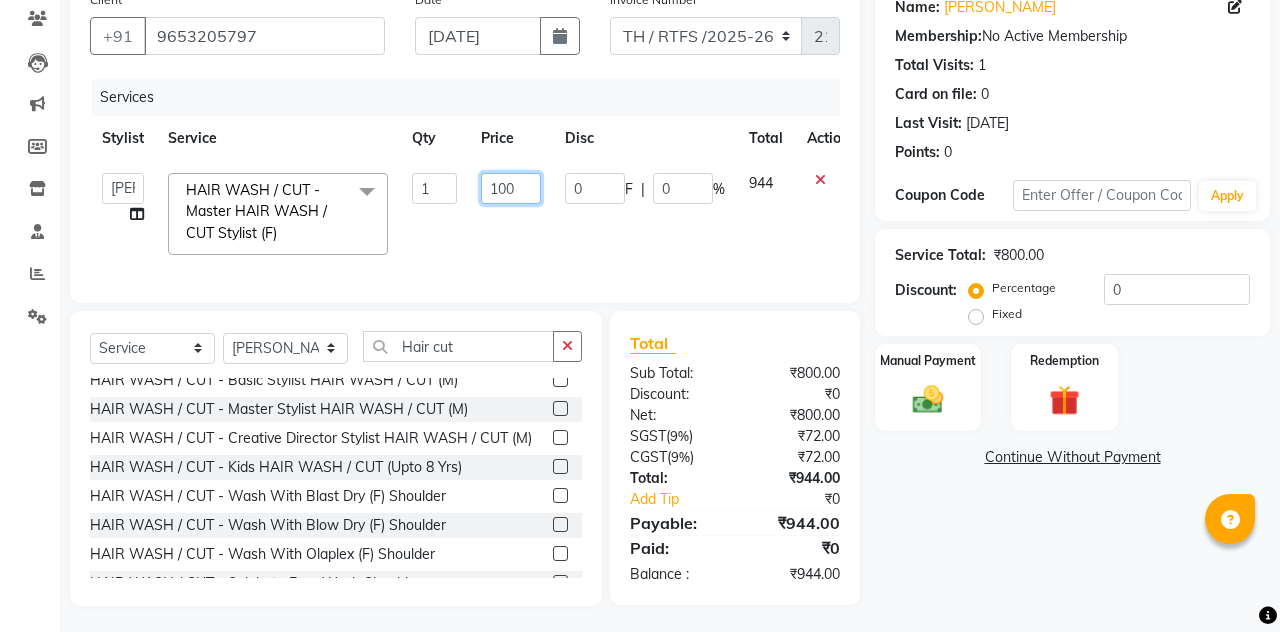 type on "1000" 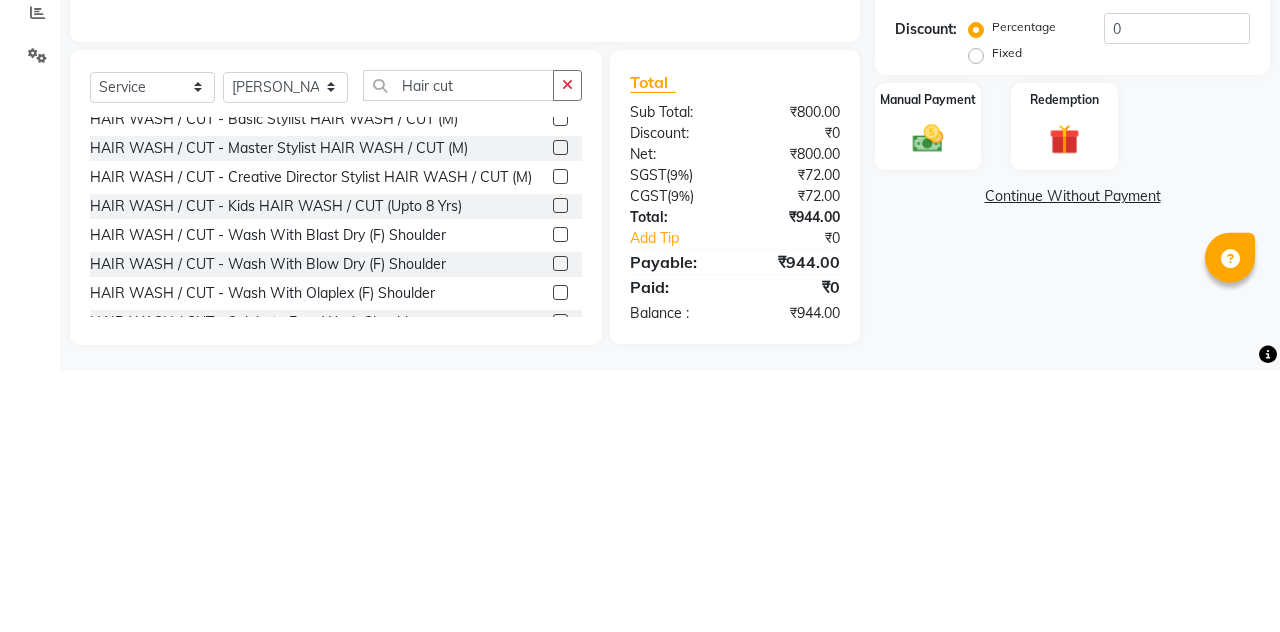 scroll, scrollTop: 169, scrollLeft: 0, axis: vertical 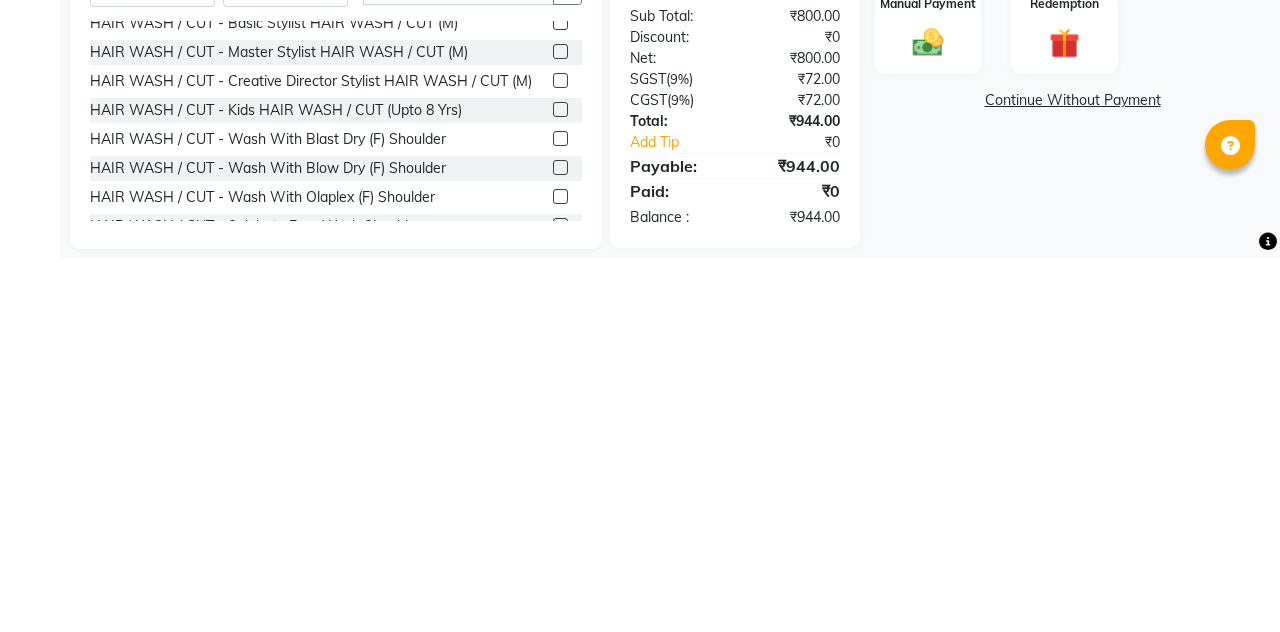 click 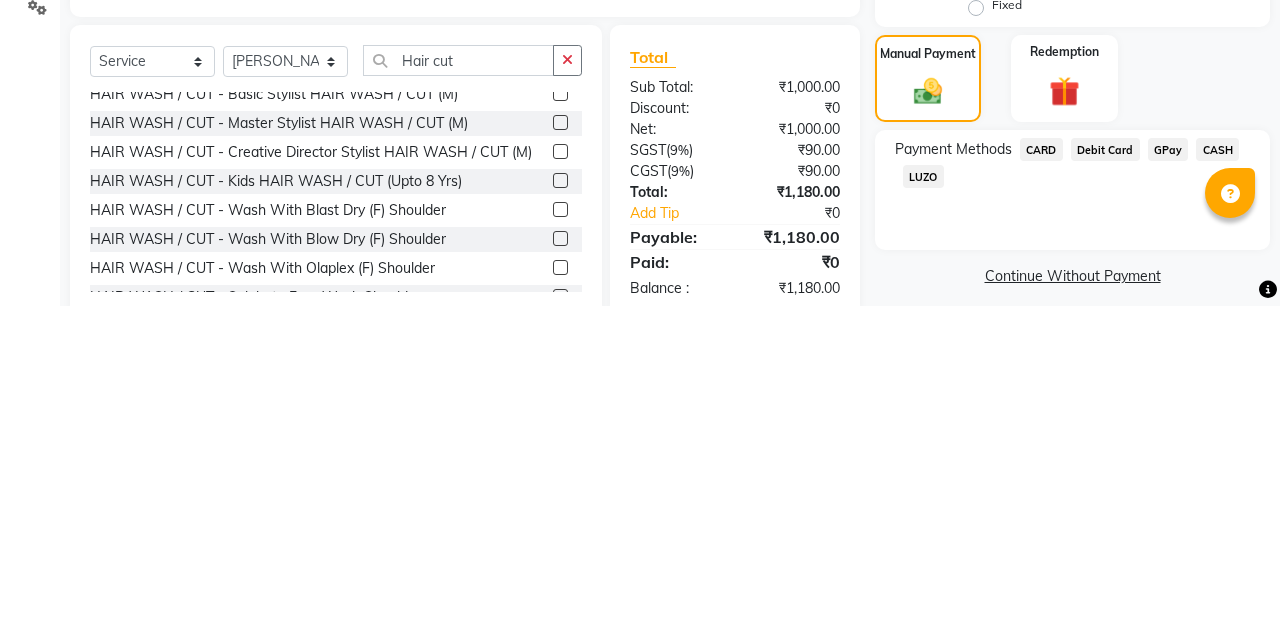 scroll, scrollTop: 152, scrollLeft: 0, axis: vertical 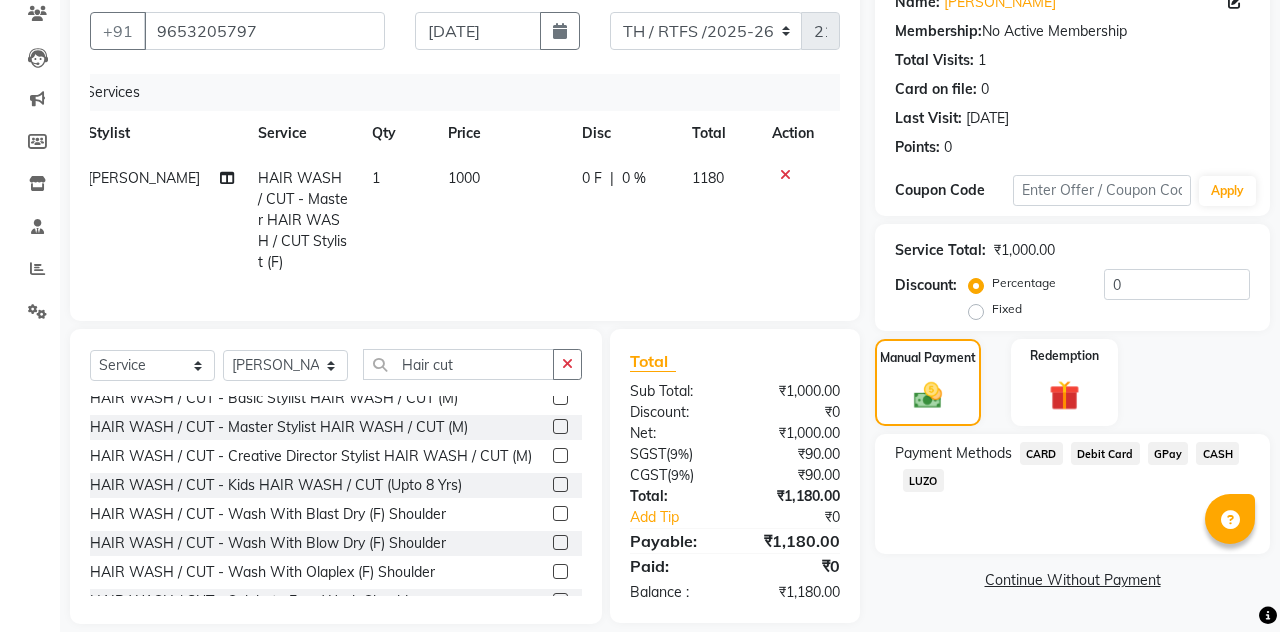 click on "GPay" 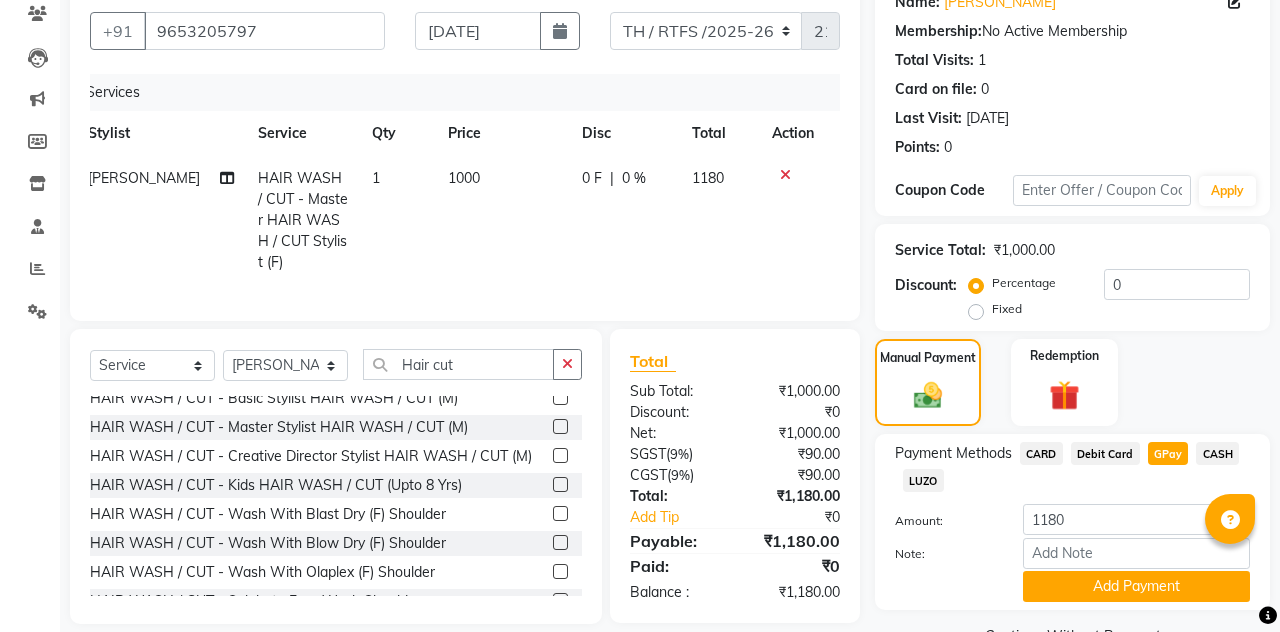 click on "Add Payment" 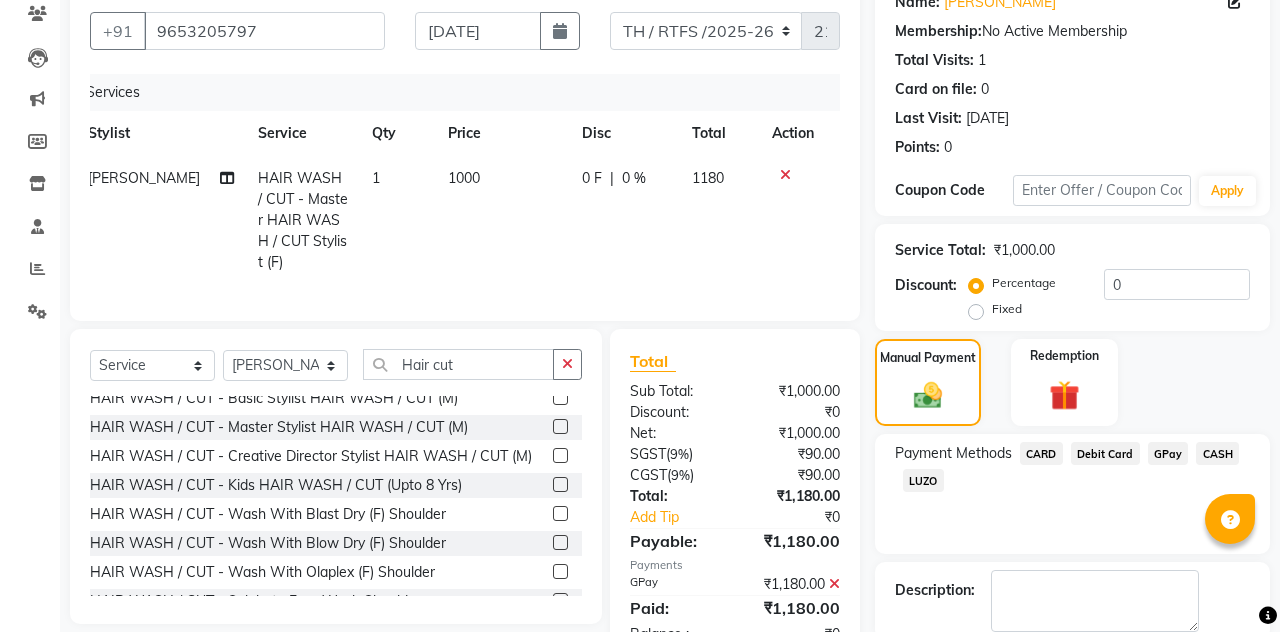 scroll, scrollTop: 183, scrollLeft: 0, axis: vertical 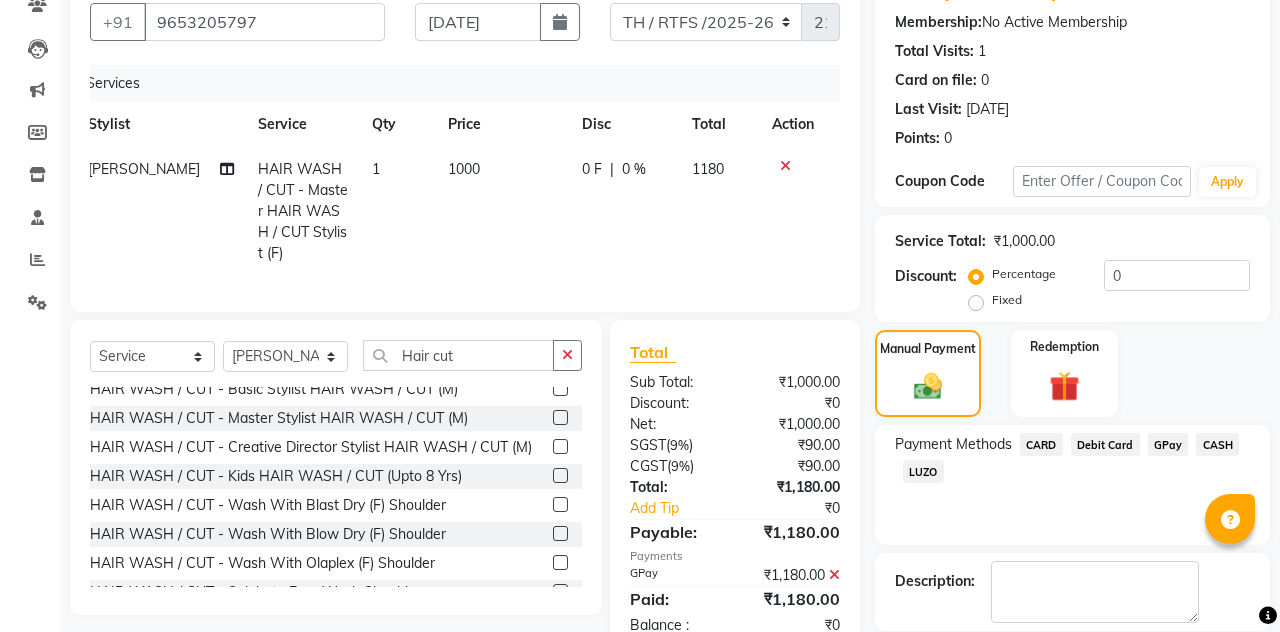 click on "Checkout" 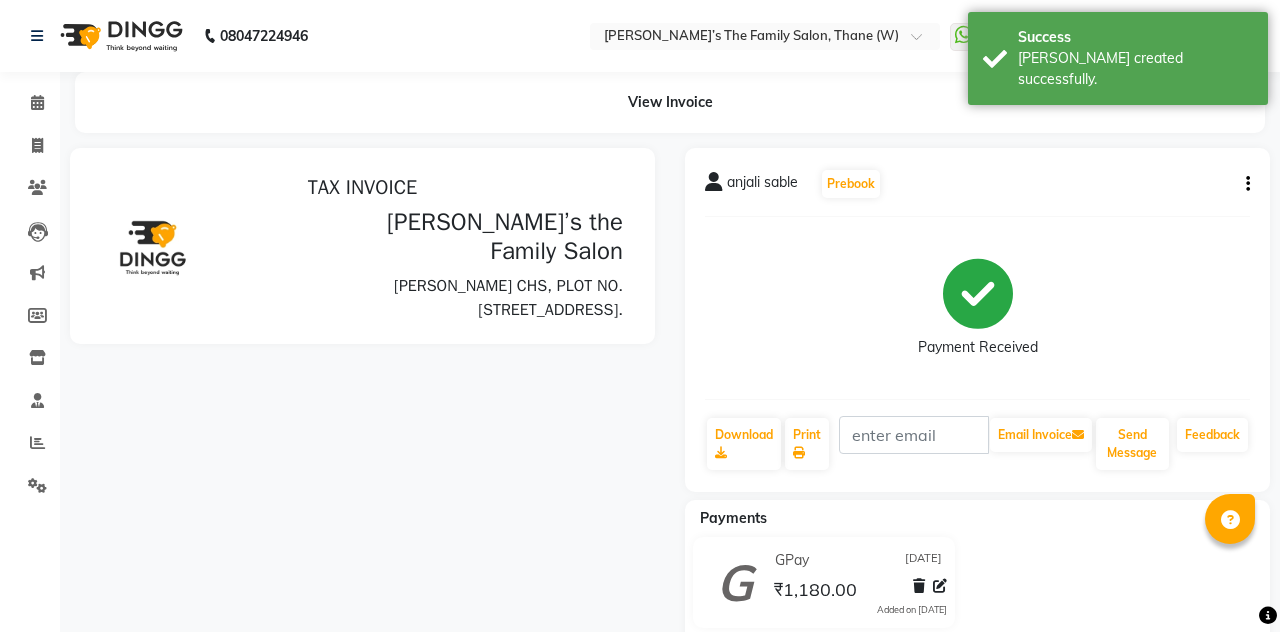 scroll, scrollTop: 0, scrollLeft: 0, axis: both 